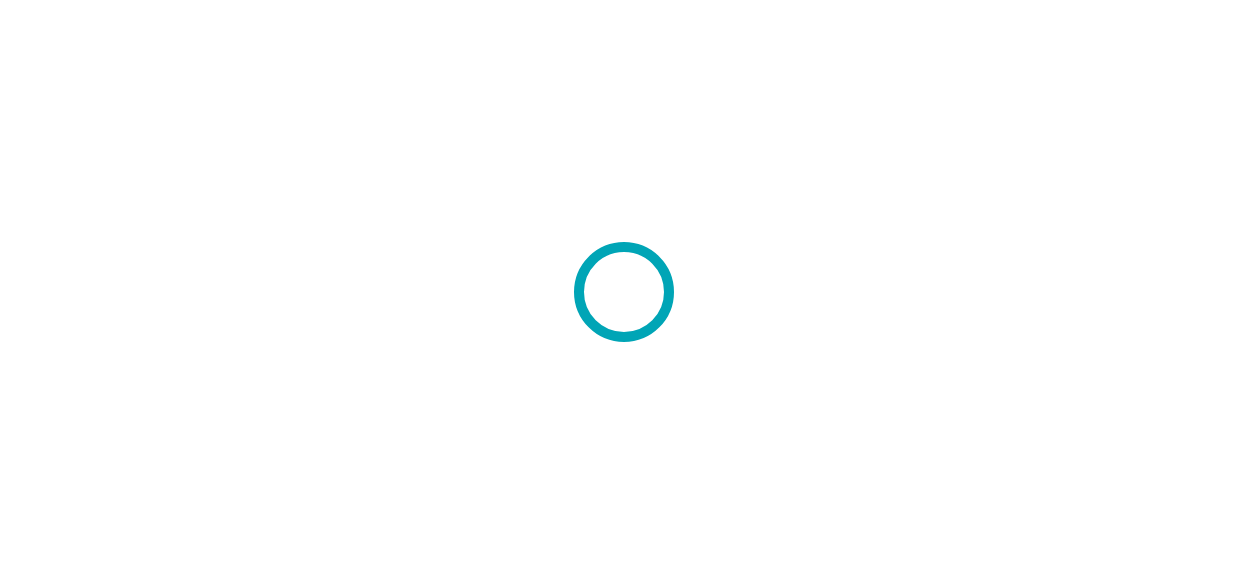 scroll, scrollTop: 0, scrollLeft: 0, axis: both 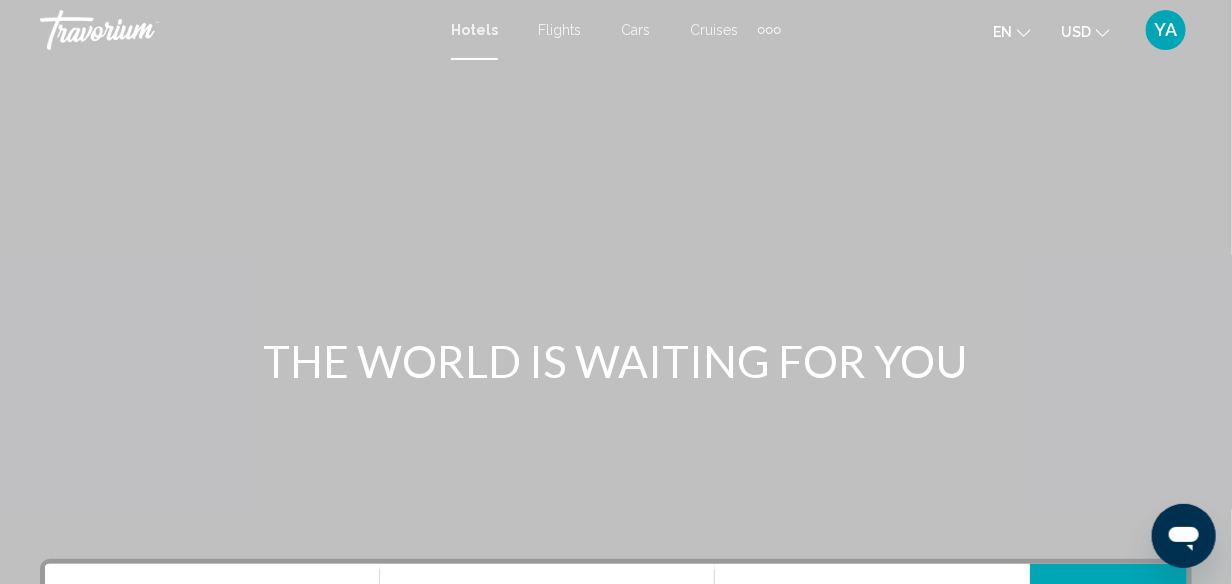 click on "Hotels Flights Cars Cruises Activities Hotels Flights Cars Cruises Activities" at bounding box center (616, 30) 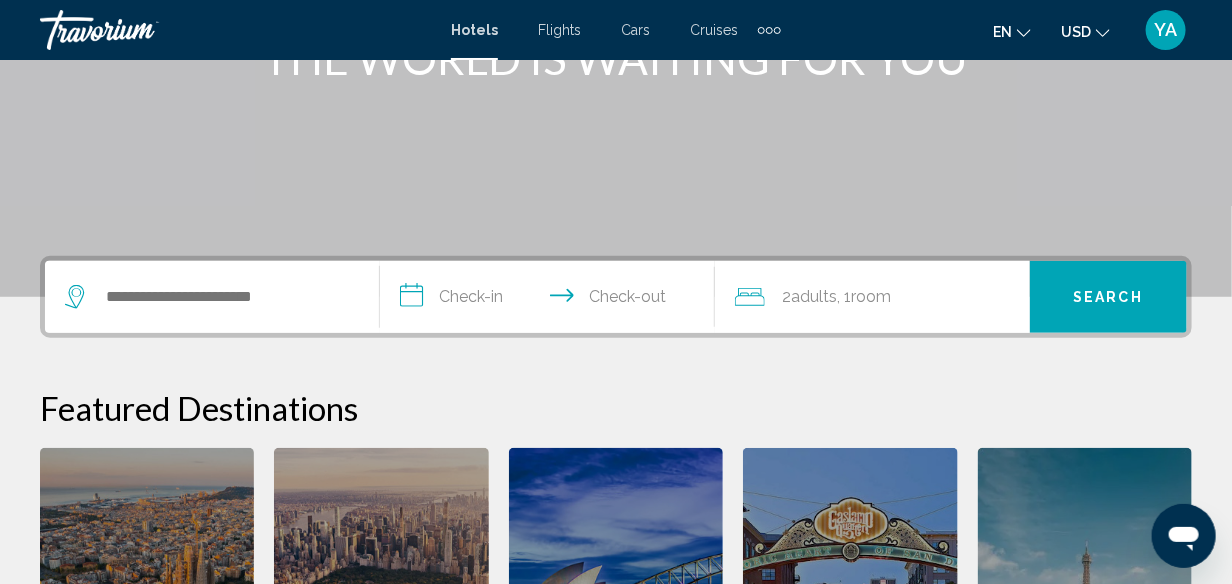 scroll, scrollTop: 400, scrollLeft: 0, axis: vertical 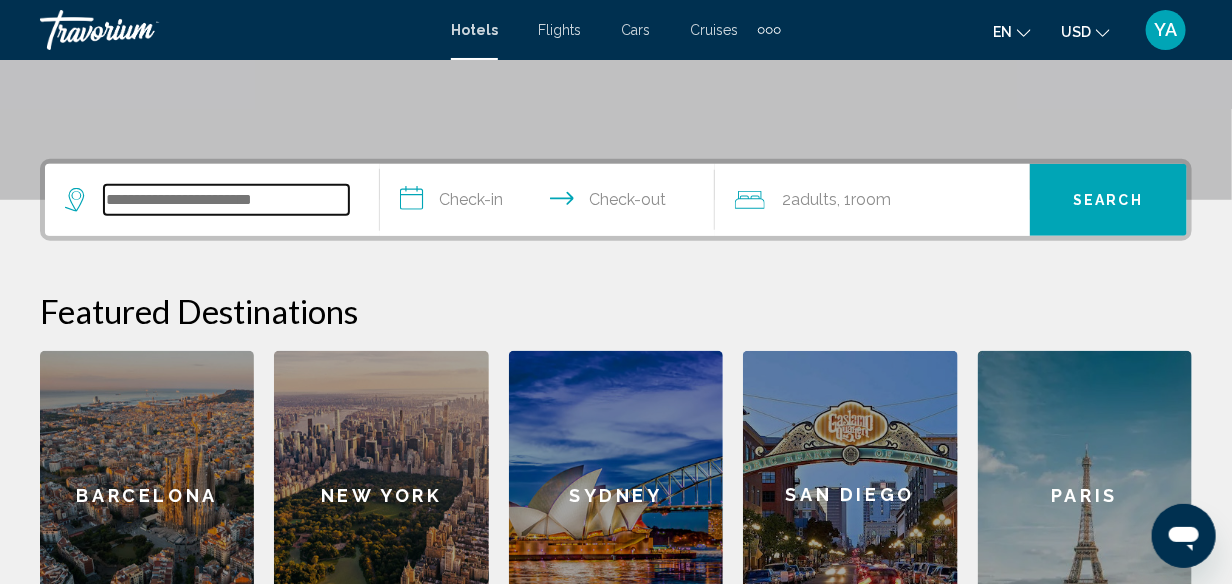click at bounding box center (226, 200) 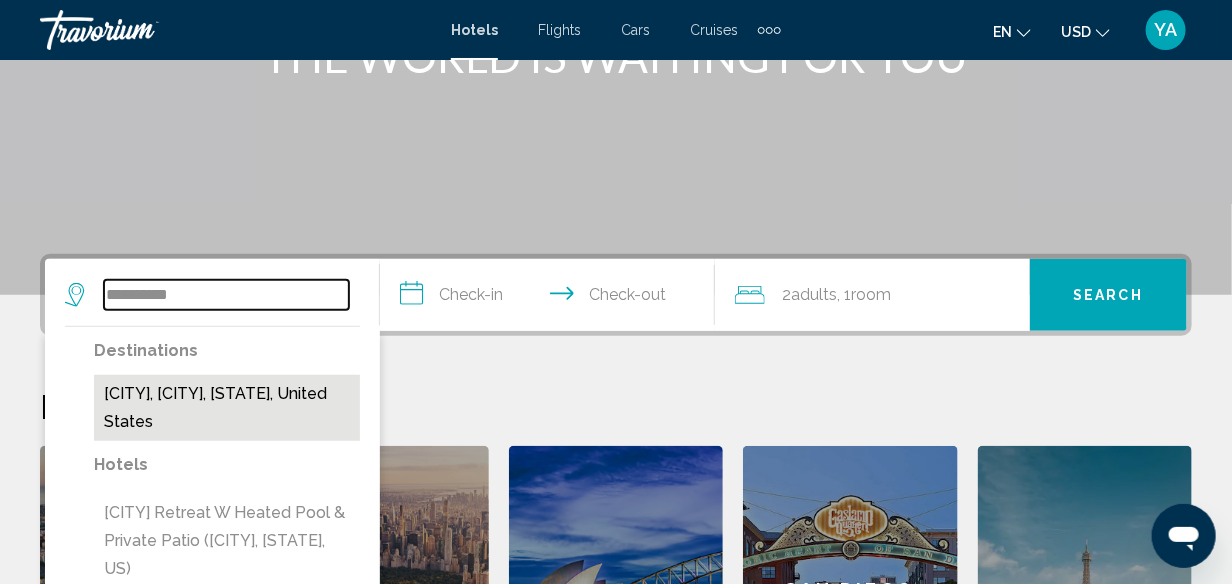 scroll, scrollTop: 149, scrollLeft: 0, axis: vertical 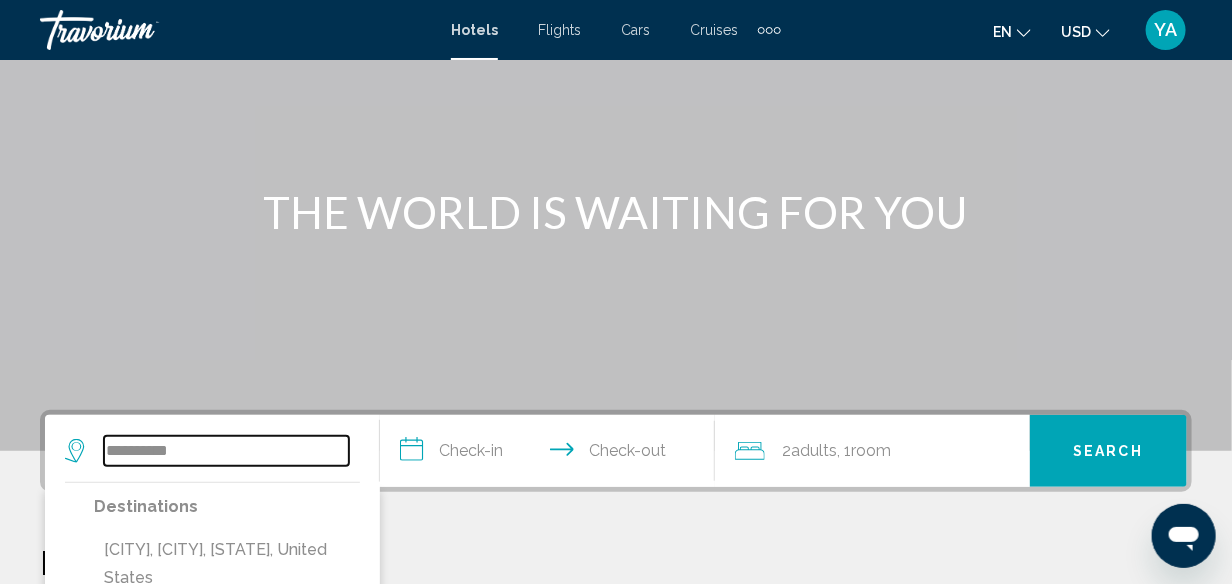 click on "**********" at bounding box center (226, 451) 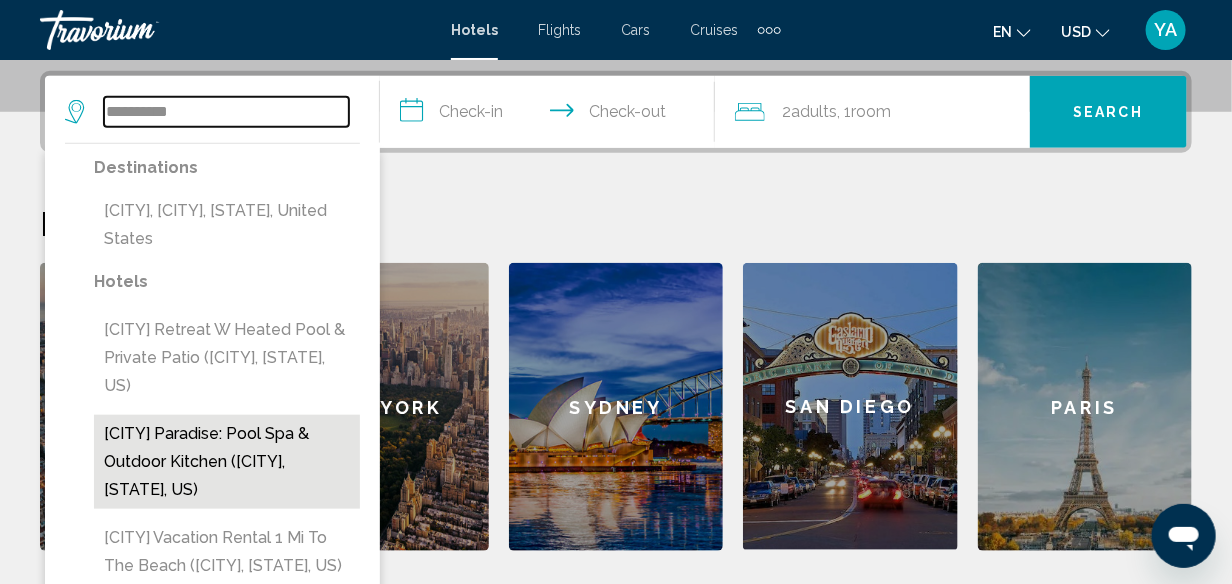 scroll, scrollTop: 493, scrollLeft: 0, axis: vertical 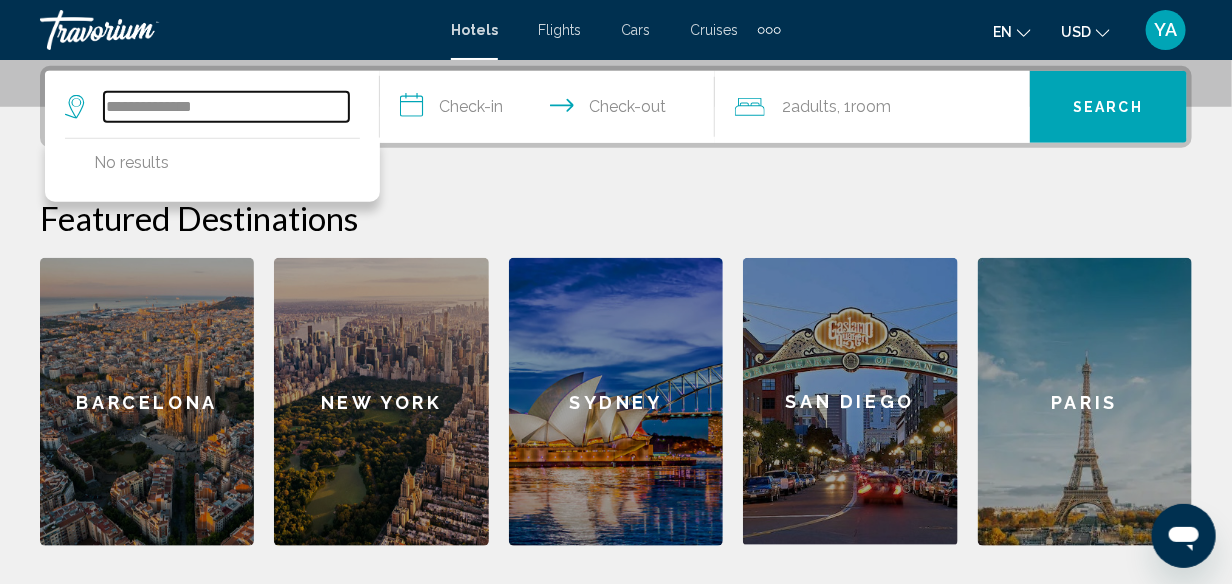 click on "**********" at bounding box center (226, 107) 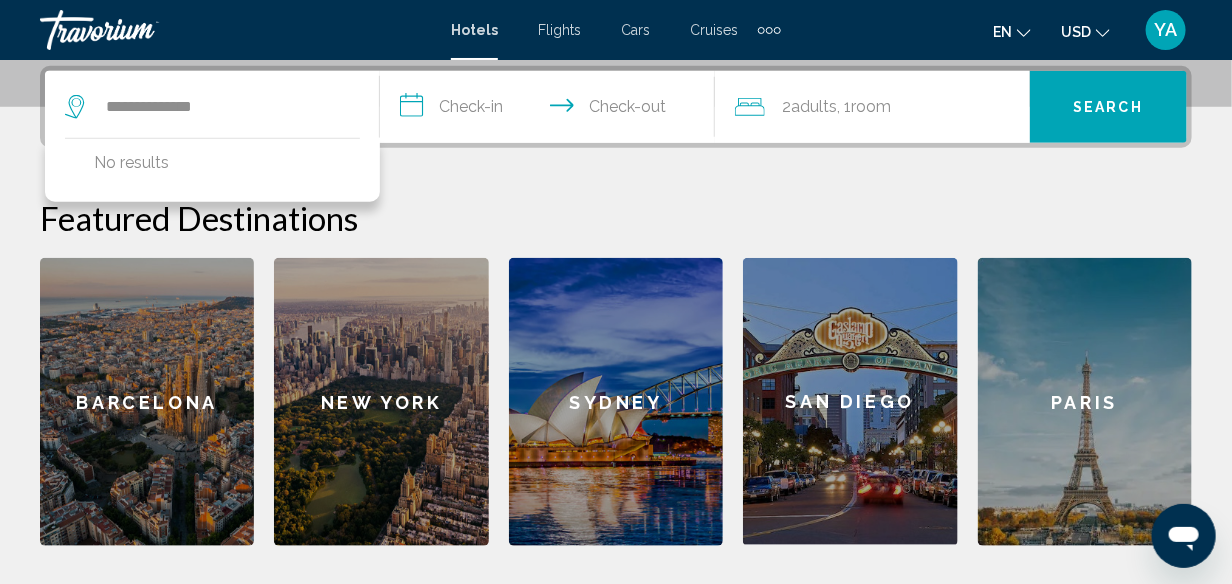 drag, startPoint x: 516, startPoint y: 96, endPoint x: 503, endPoint y: 100, distance: 13.601471 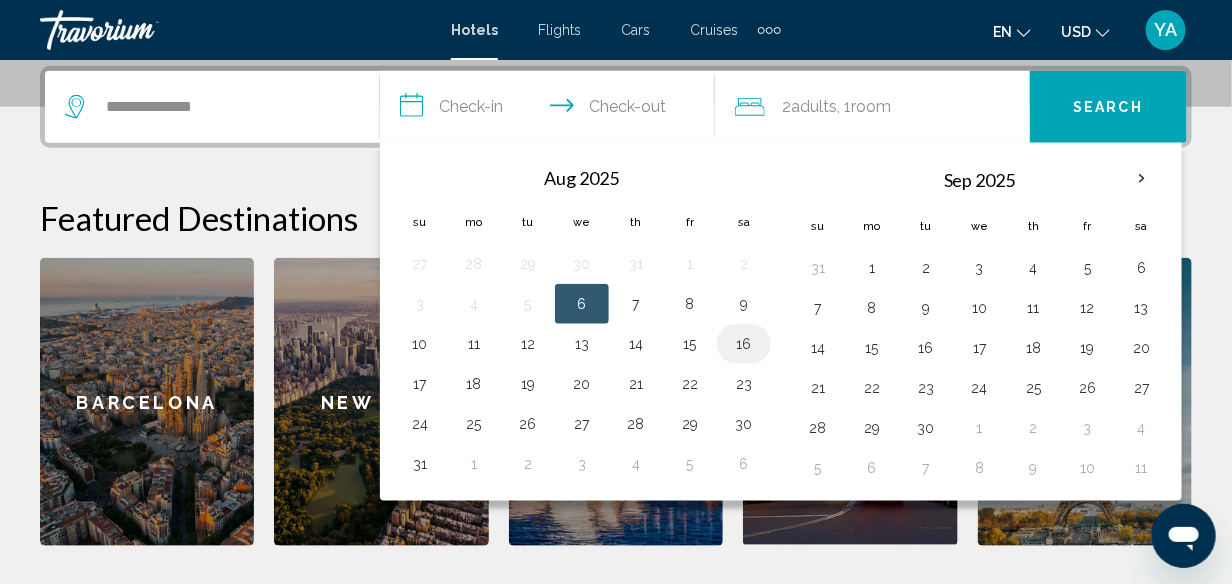 click on "16" at bounding box center [744, 344] 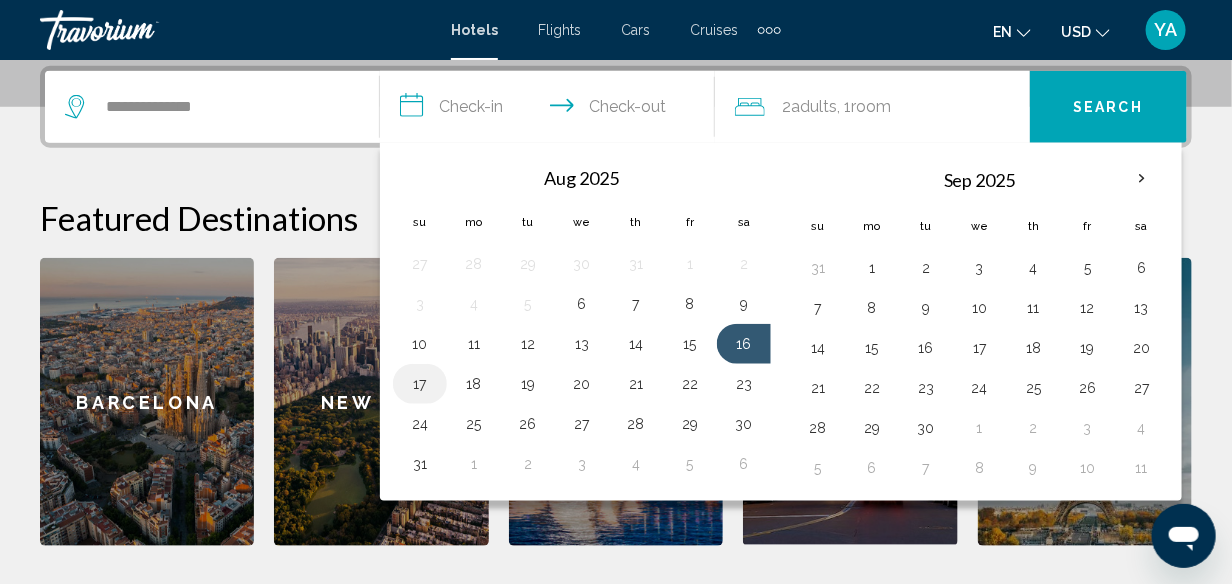 click on "17" at bounding box center (420, 384) 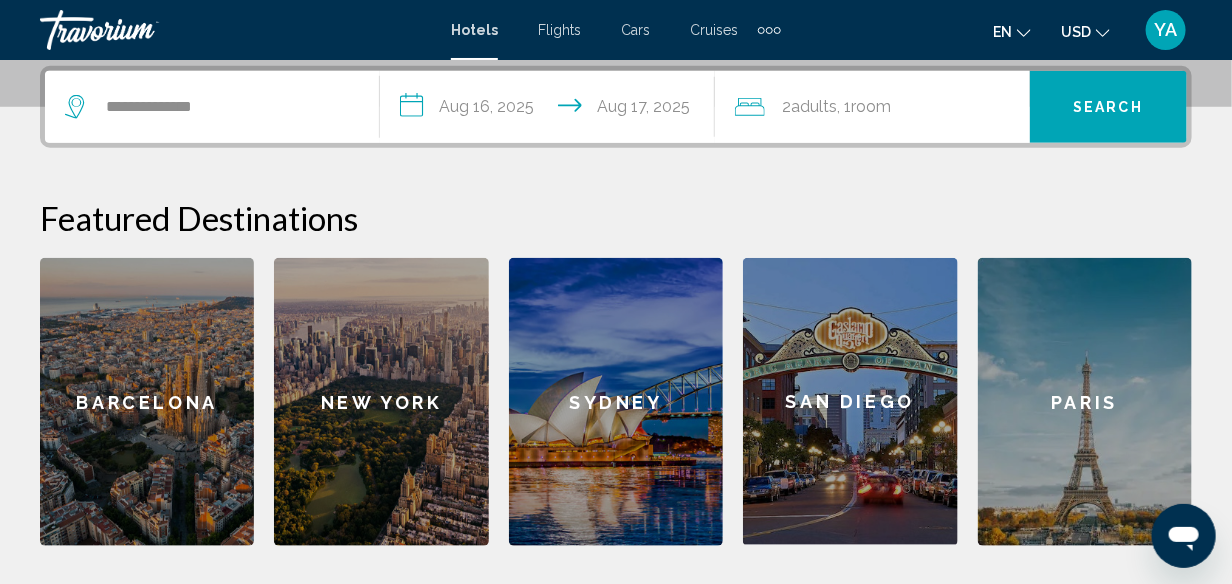 type on "**********" 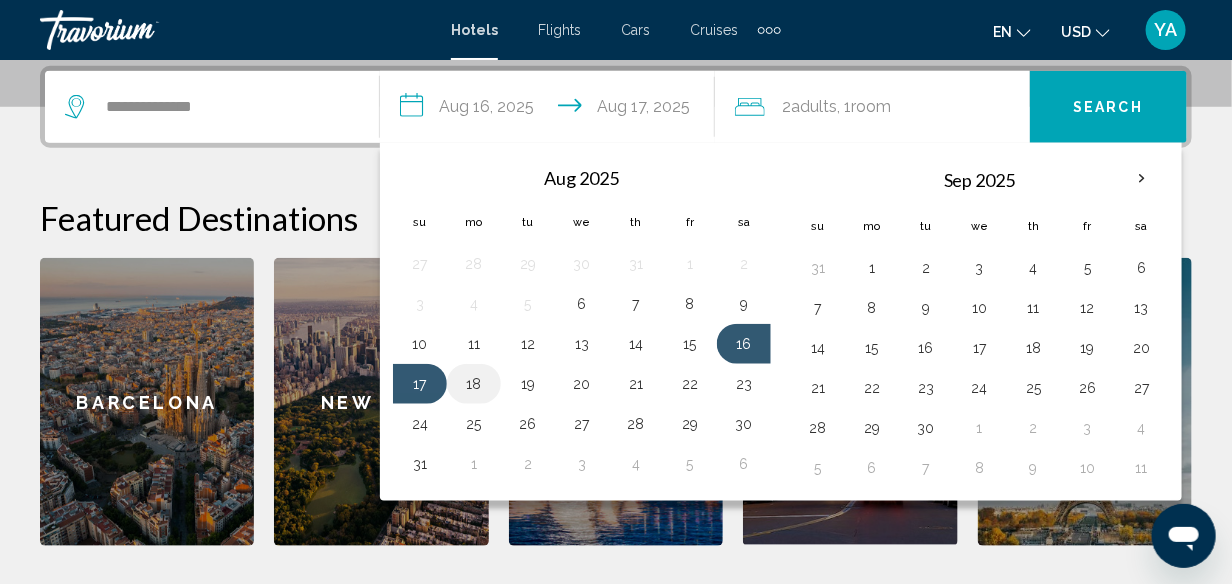 click on "18" at bounding box center (474, 384) 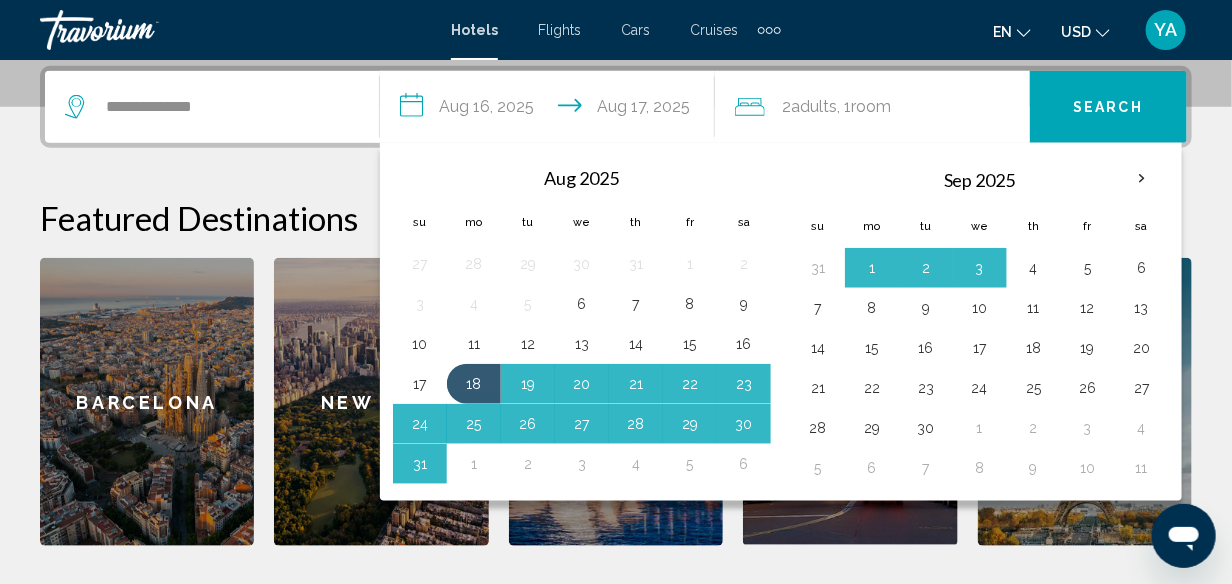 click on ", 1  Room rooms" 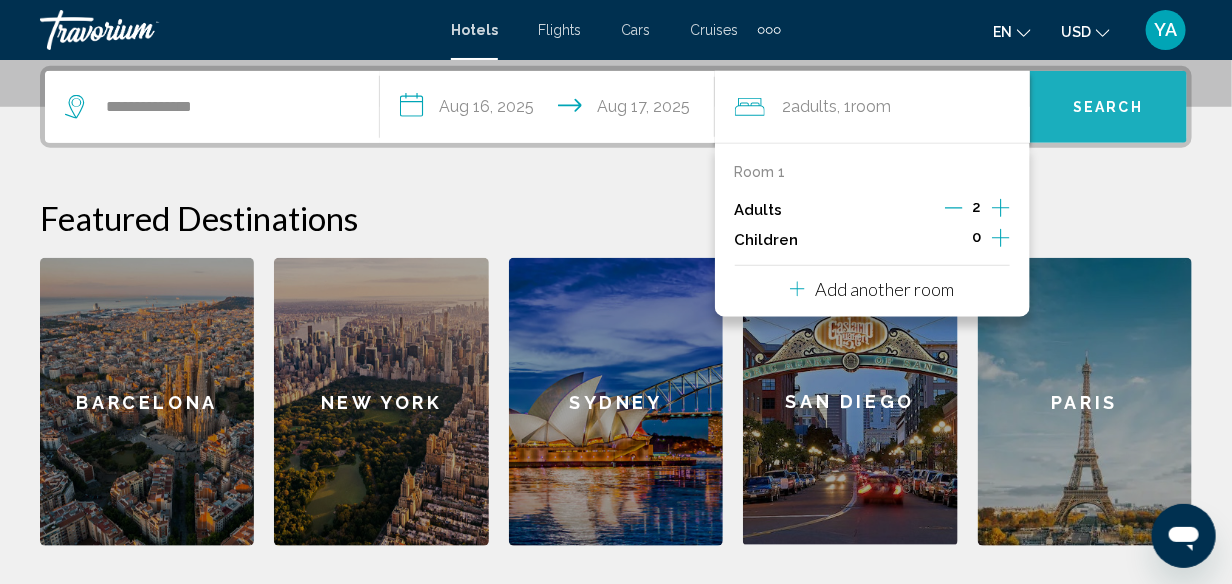 click on "Search" at bounding box center [1108, 108] 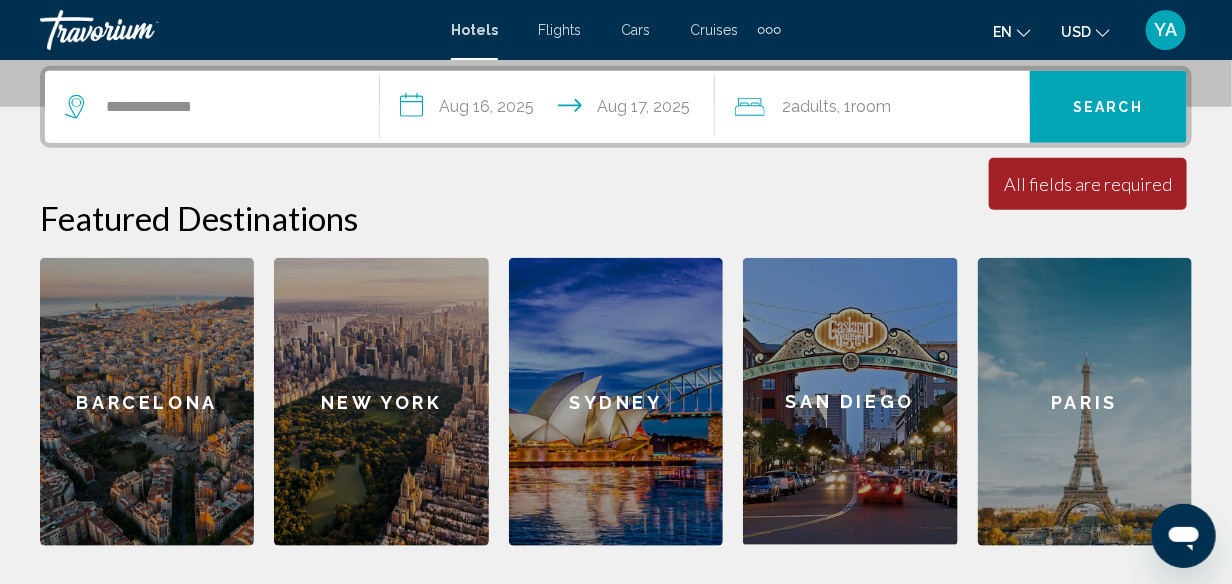 click on "**********" at bounding box center [551, 110] 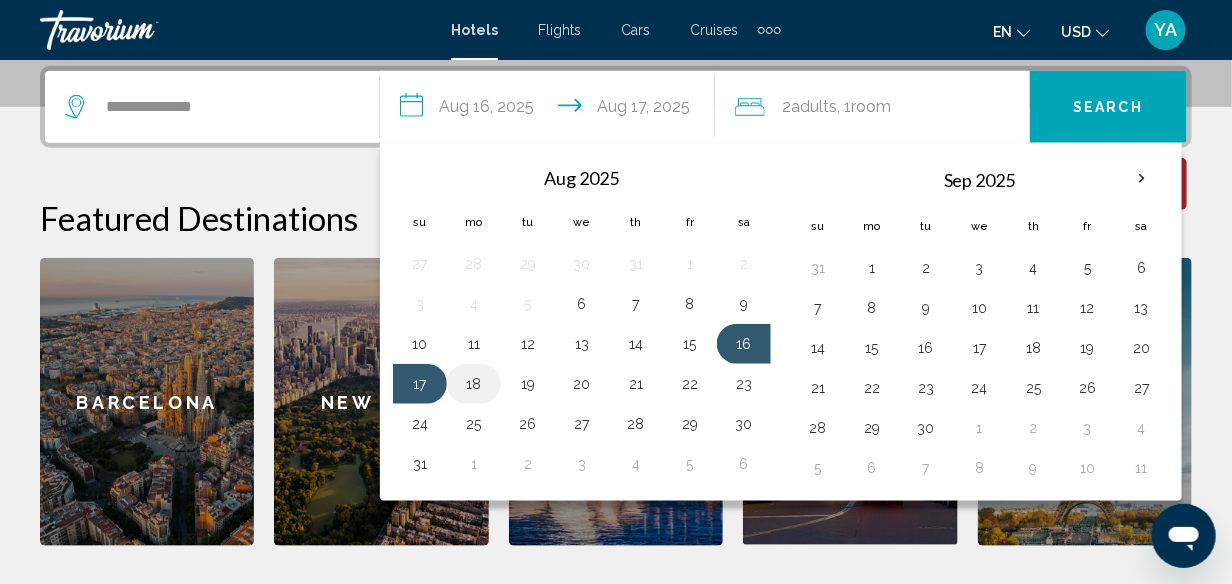 click on "18" at bounding box center [474, 384] 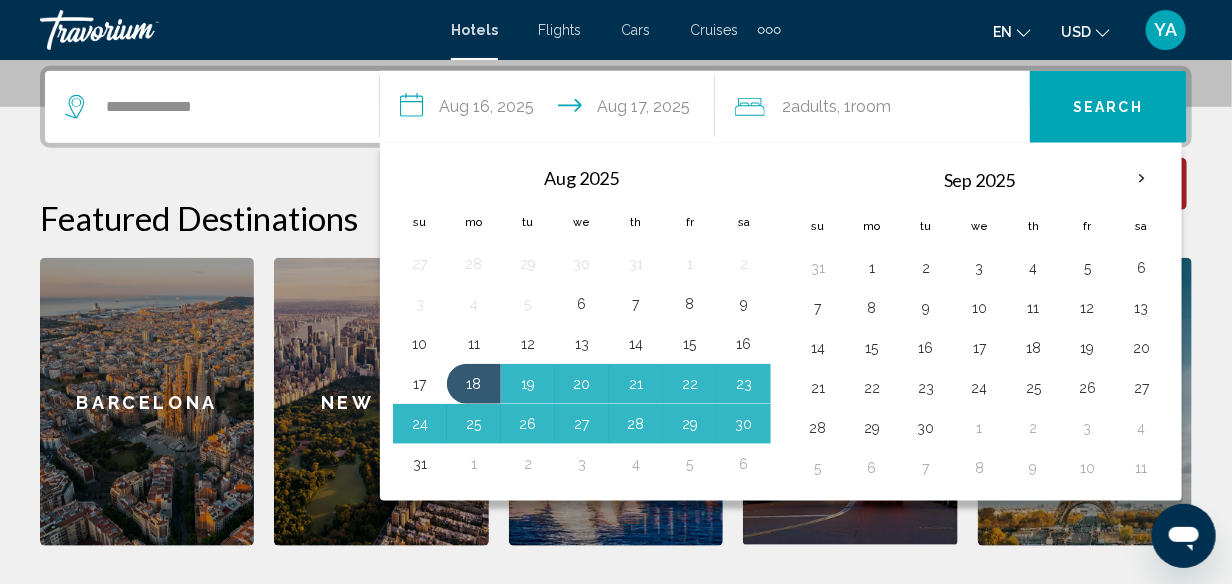 click on "Adults" 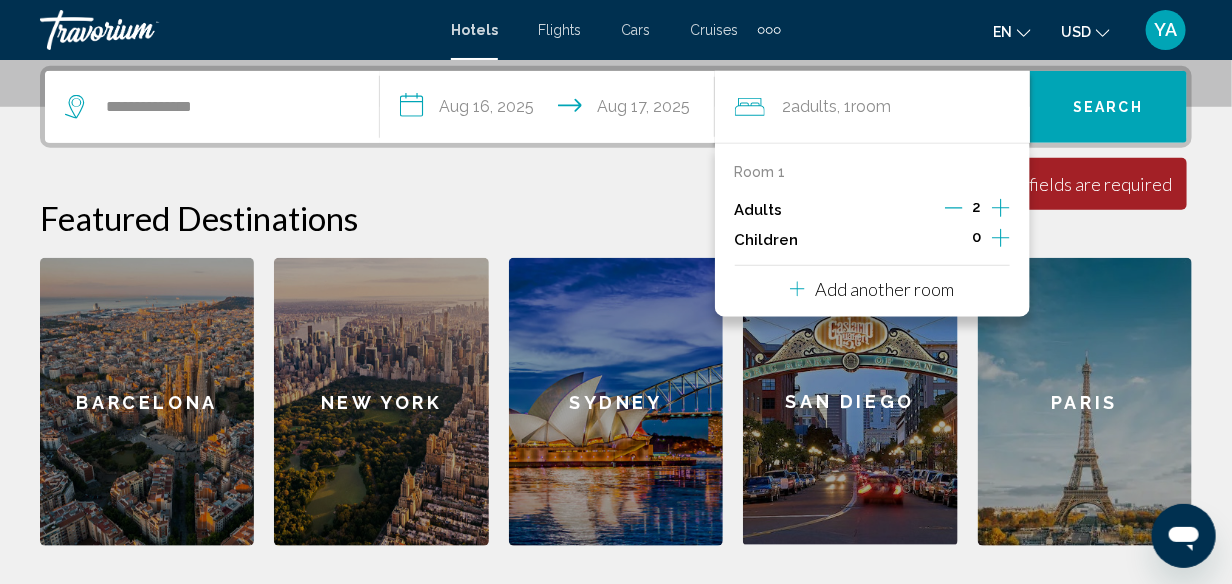 click on "Room 1" at bounding box center (760, 172) 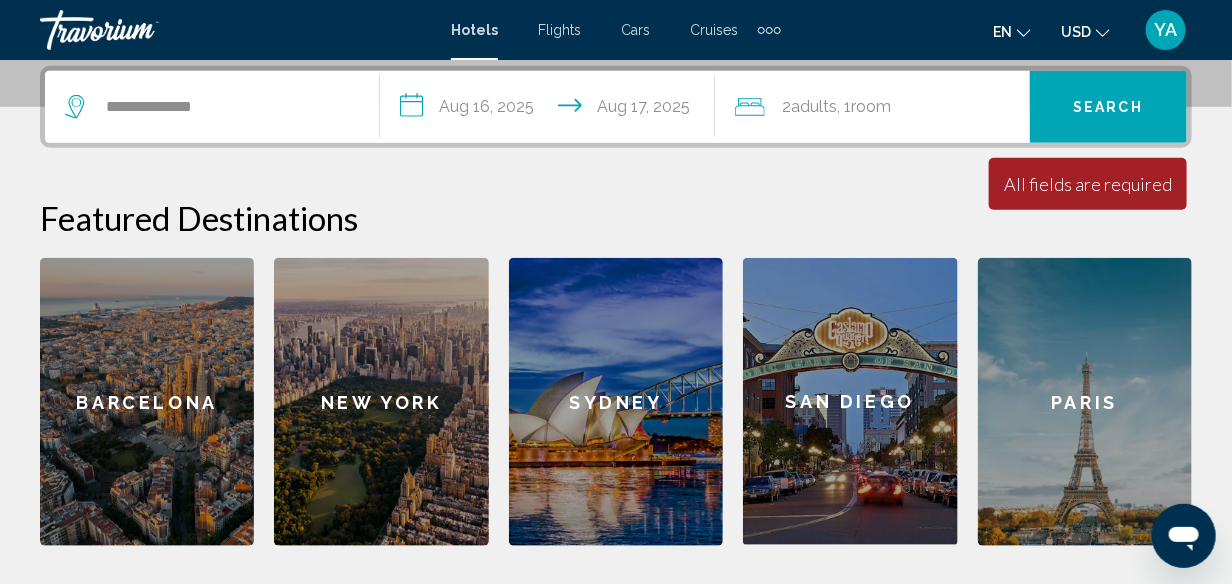 click on "Search" at bounding box center (1108, 108) 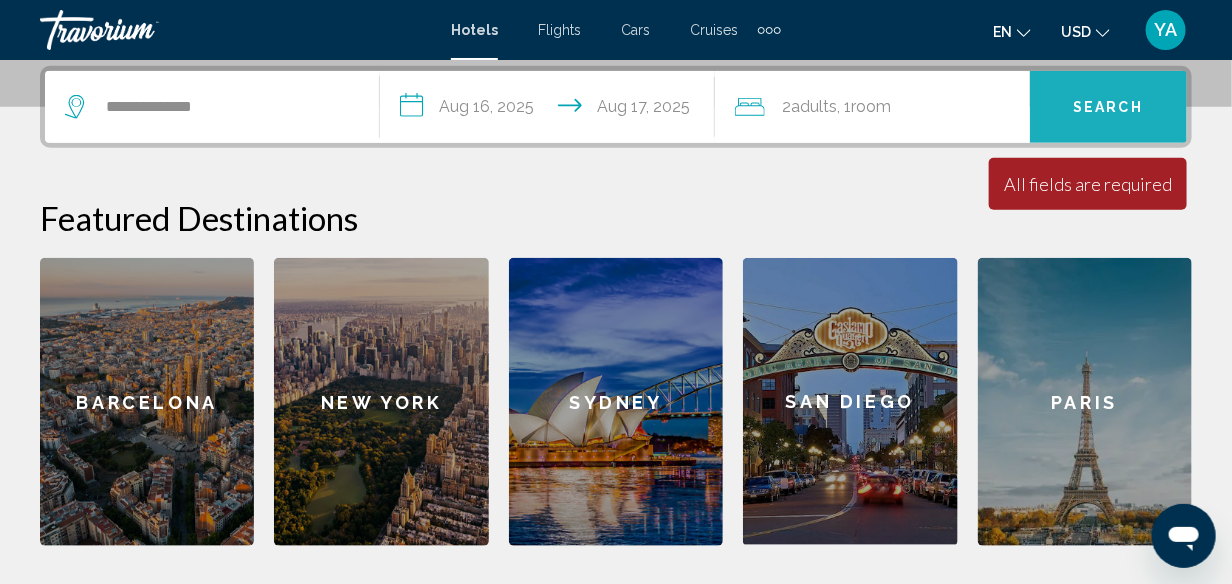 click on "Search" at bounding box center (1108, 108) 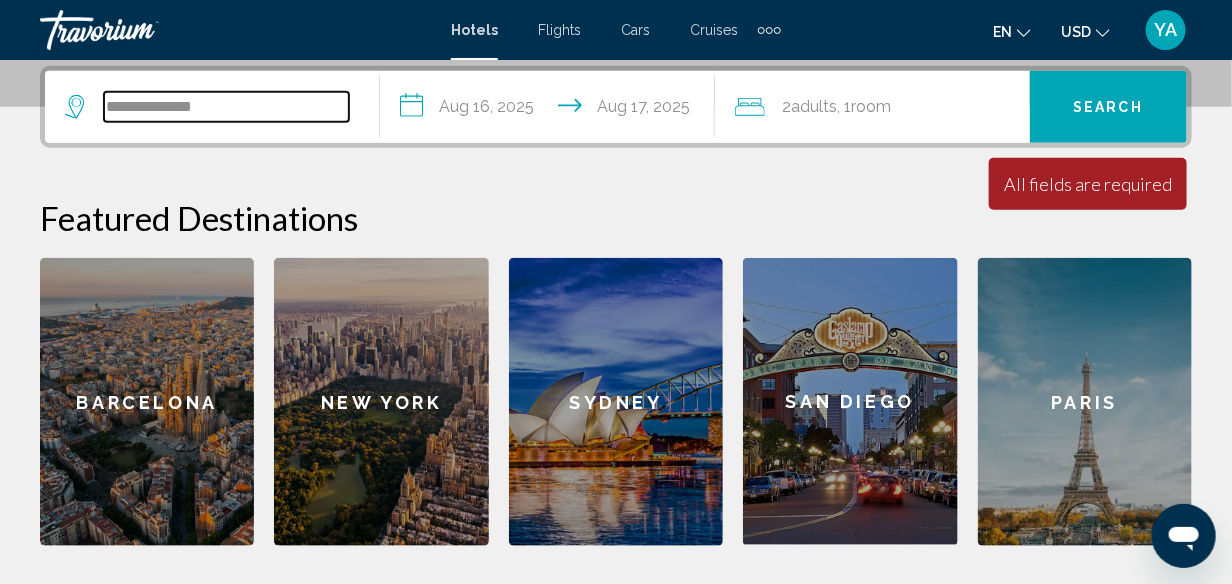 click on "**********" at bounding box center (226, 107) 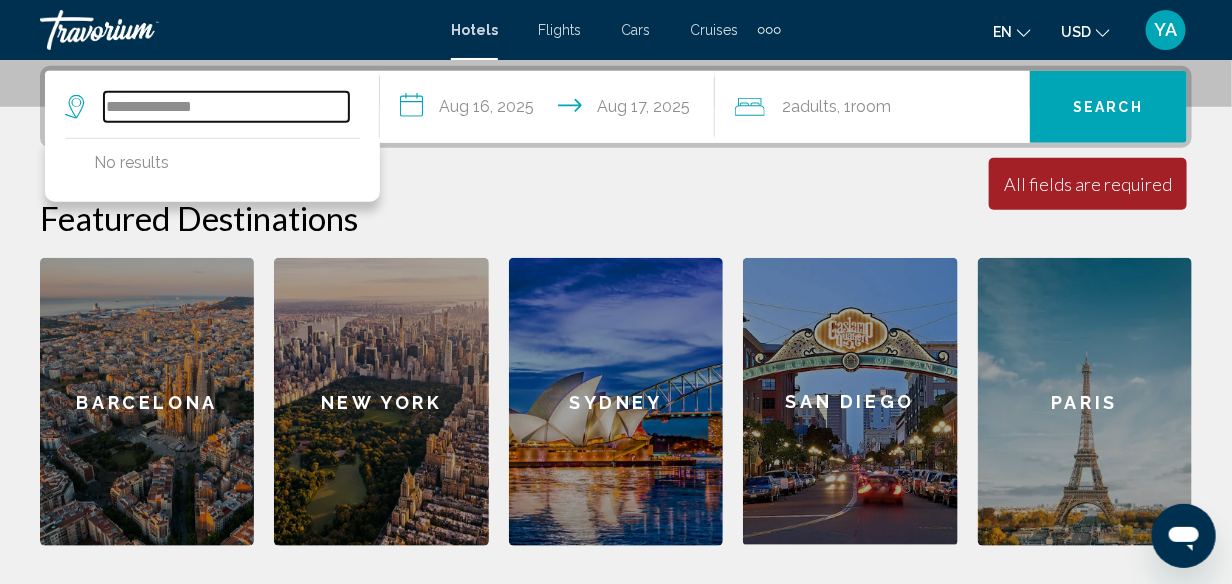 click on "**********" at bounding box center [226, 107] 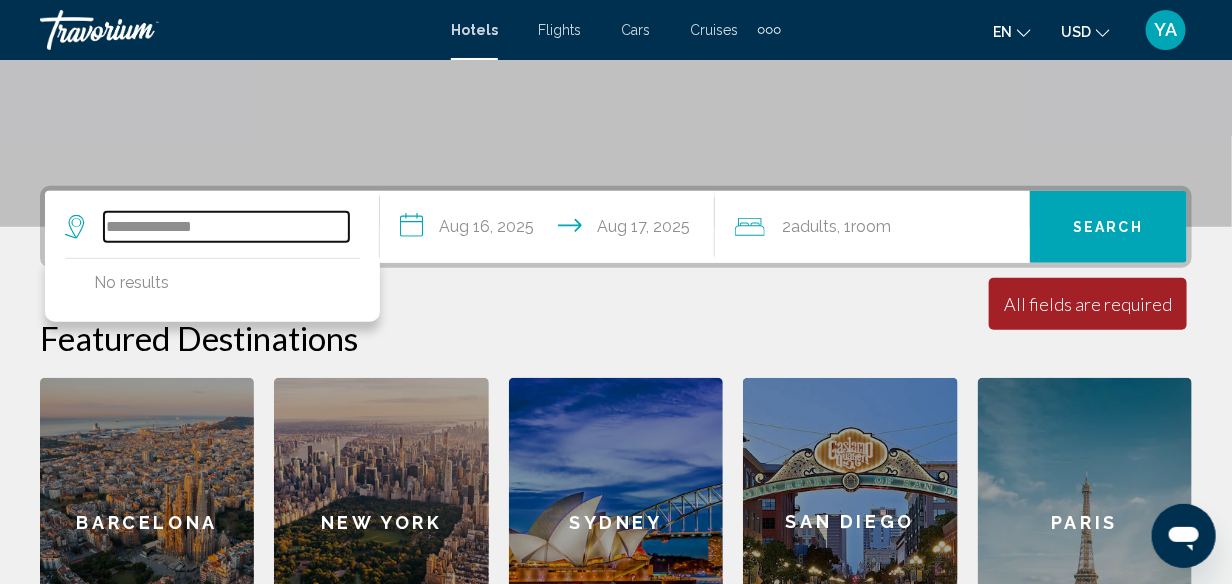 scroll, scrollTop: 193, scrollLeft: 0, axis: vertical 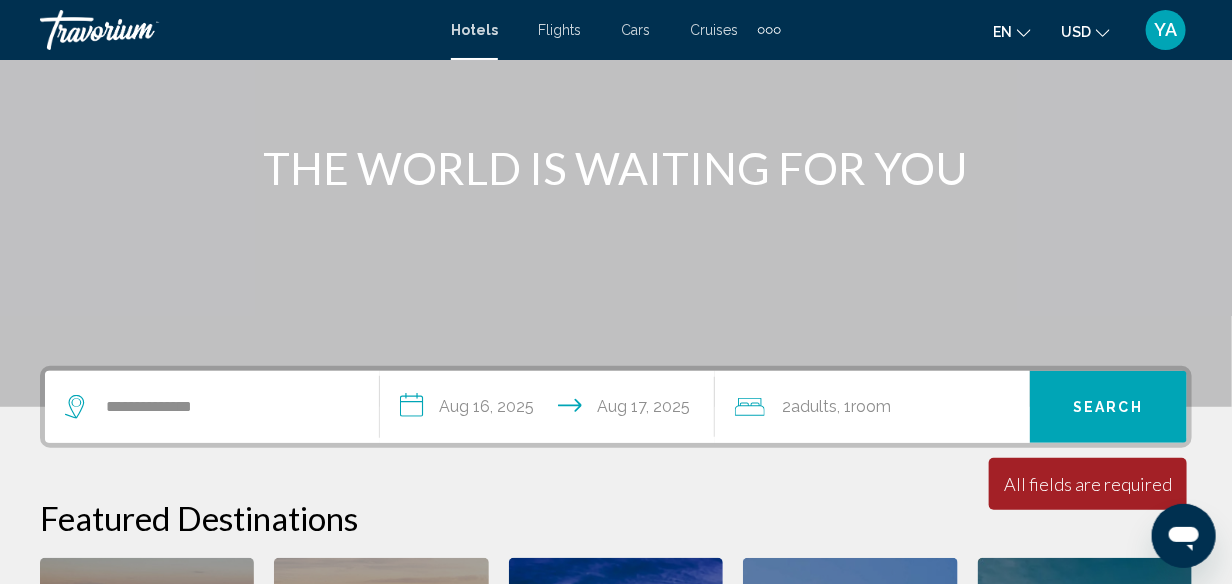 click on "Hotels" at bounding box center (474, 30) 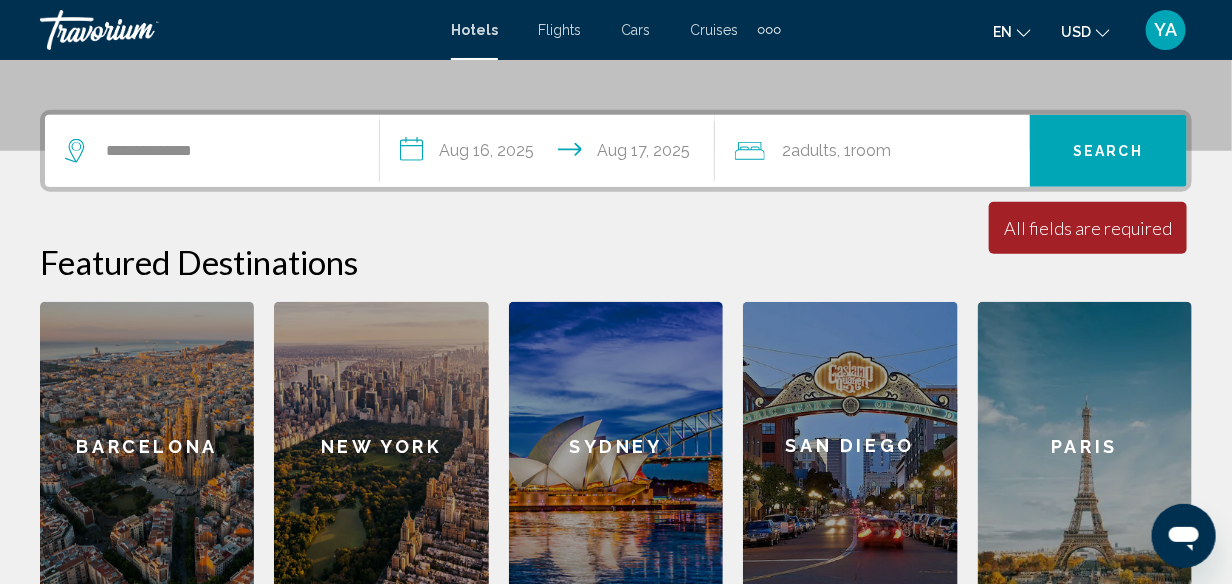 scroll, scrollTop: 249, scrollLeft: 0, axis: vertical 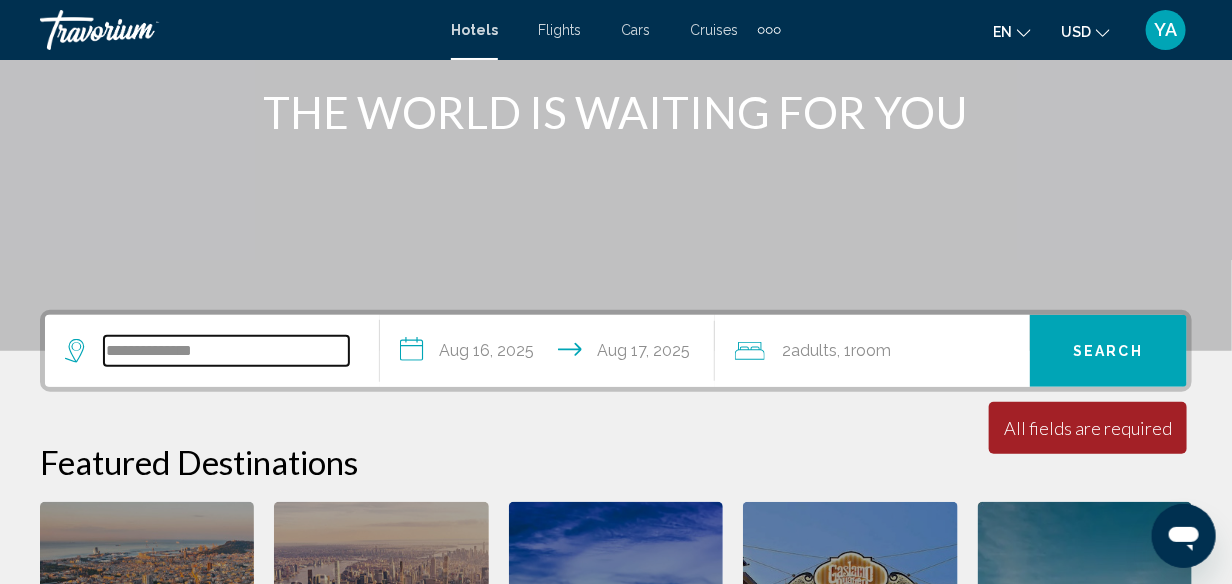 click on "**********" at bounding box center [226, 351] 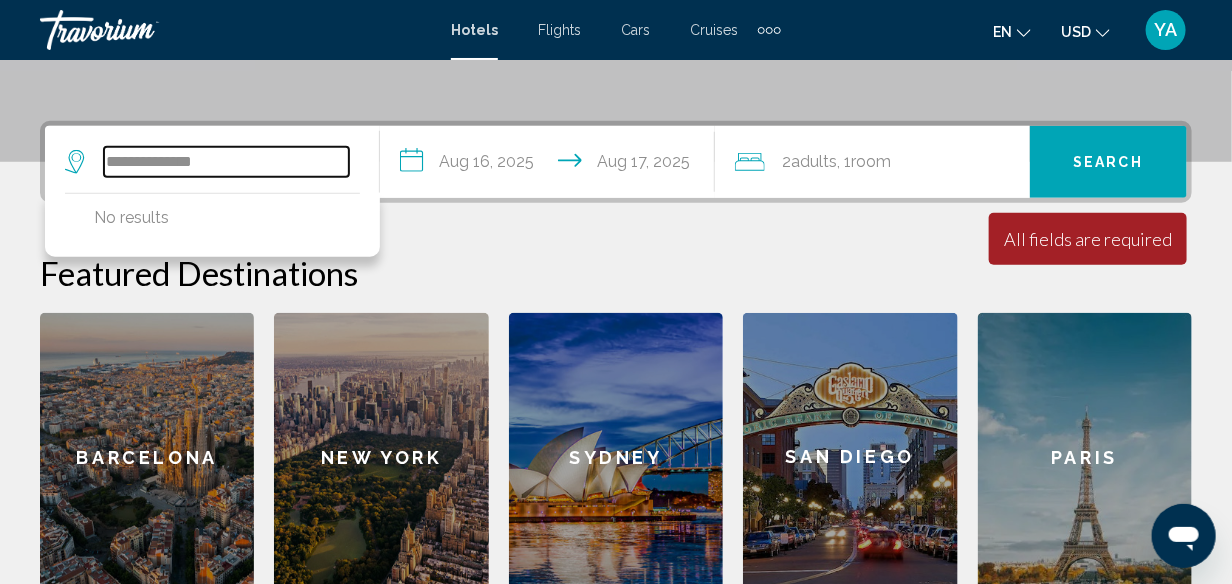scroll, scrollTop: 493, scrollLeft: 0, axis: vertical 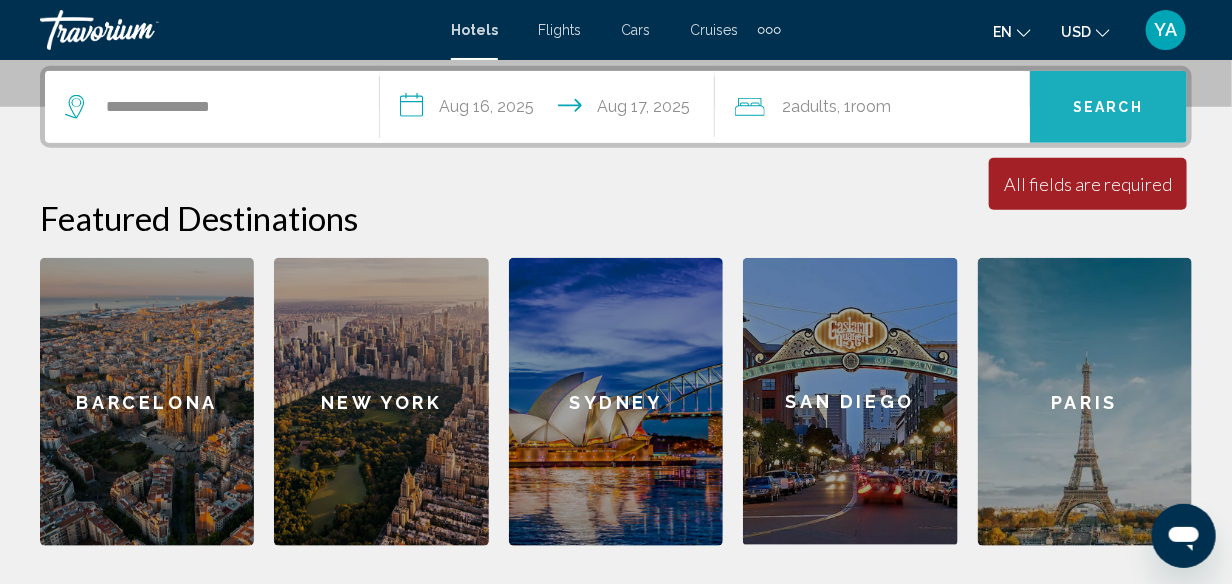 click on "Search" at bounding box center [1108, 108] 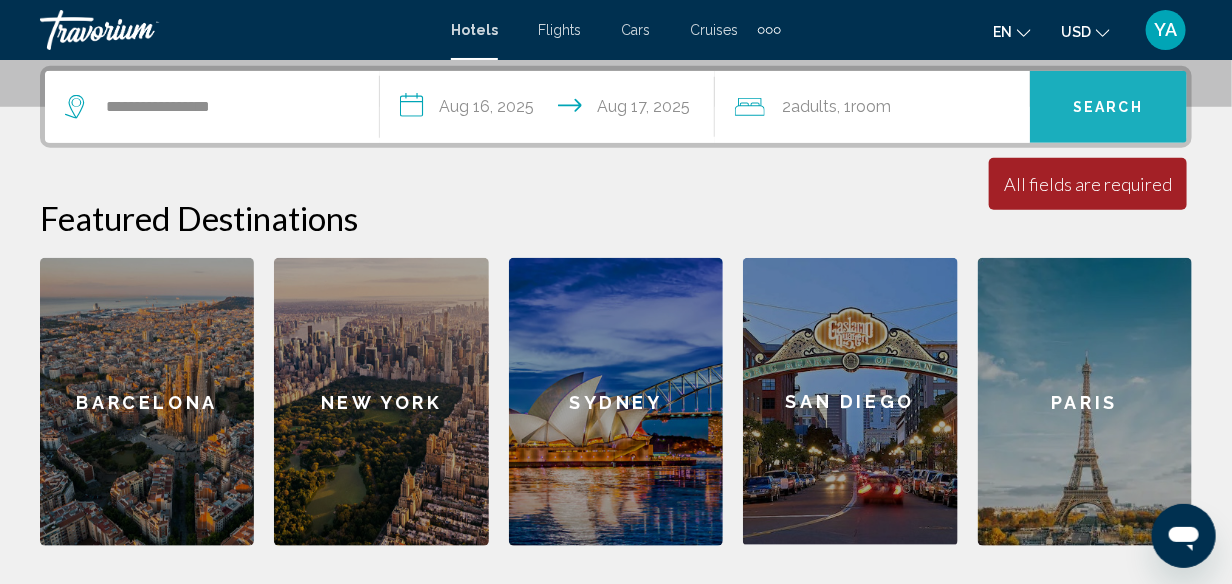 click on "Search" at bounding box center (1108, 108) 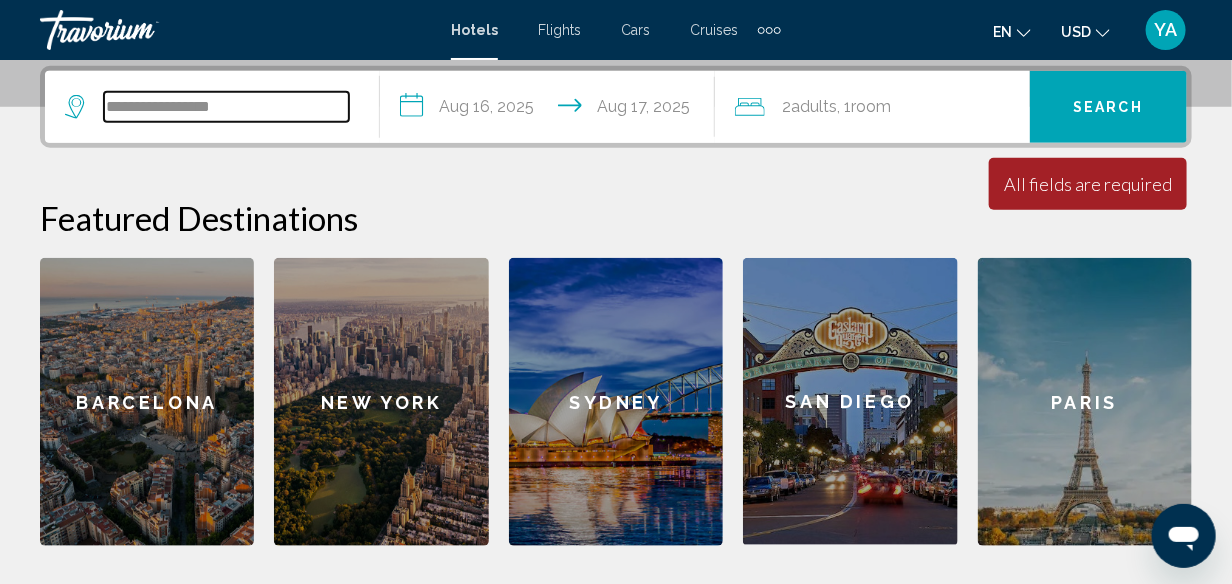 click on "**********" at bounding box center (226, 107) 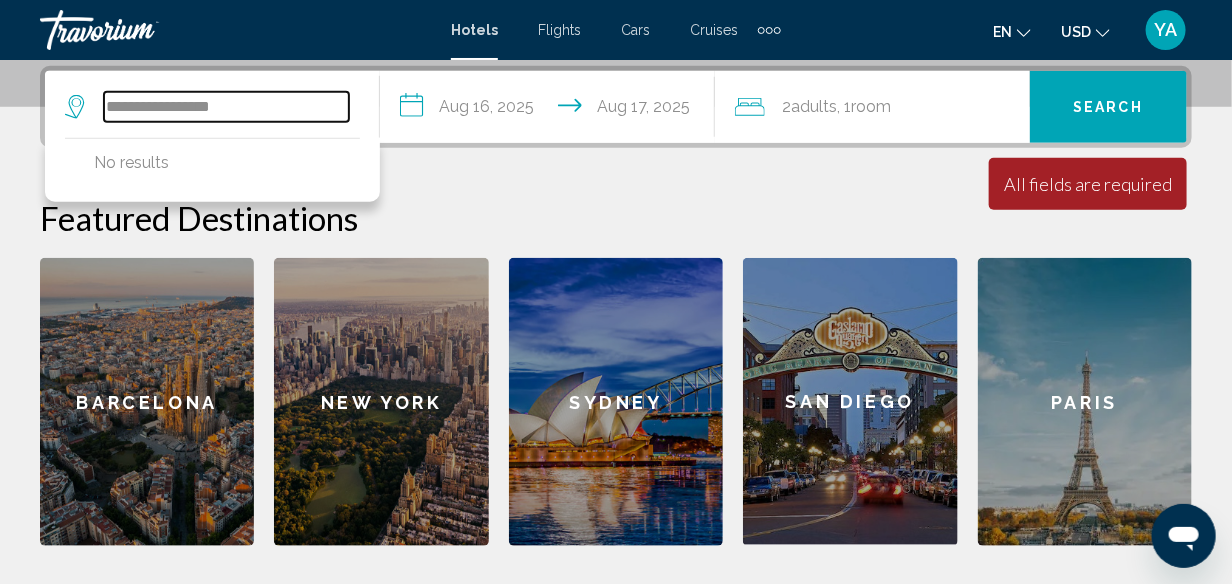 click on "**********" at bounding box center (226, 107) 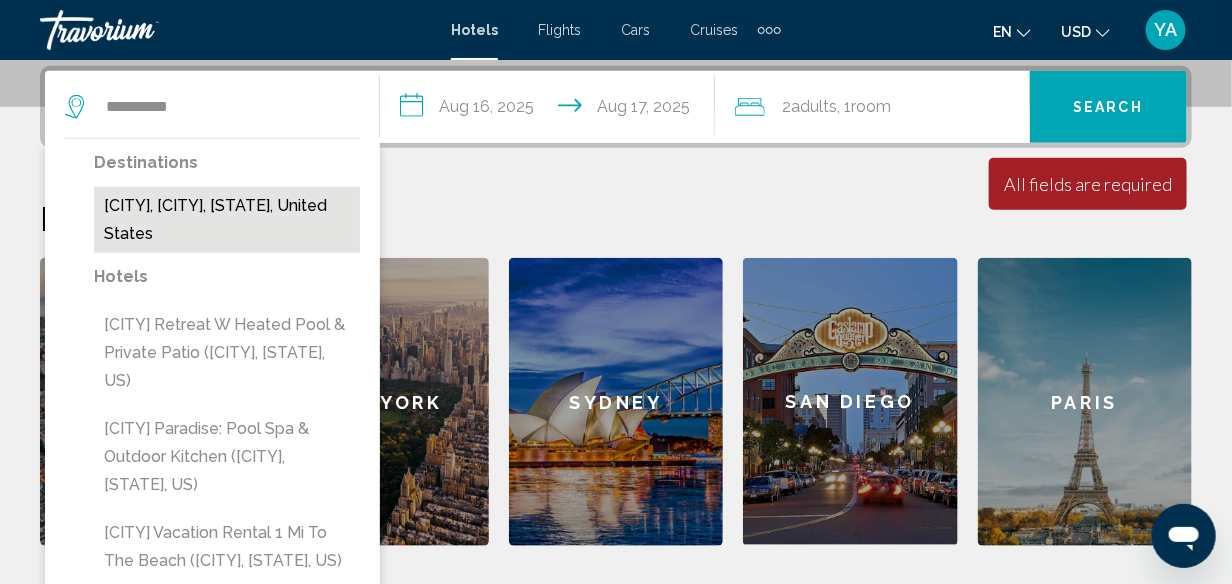 click on "[CITY], [CITY], [STATE], United States" at bounding box center [227, 220] 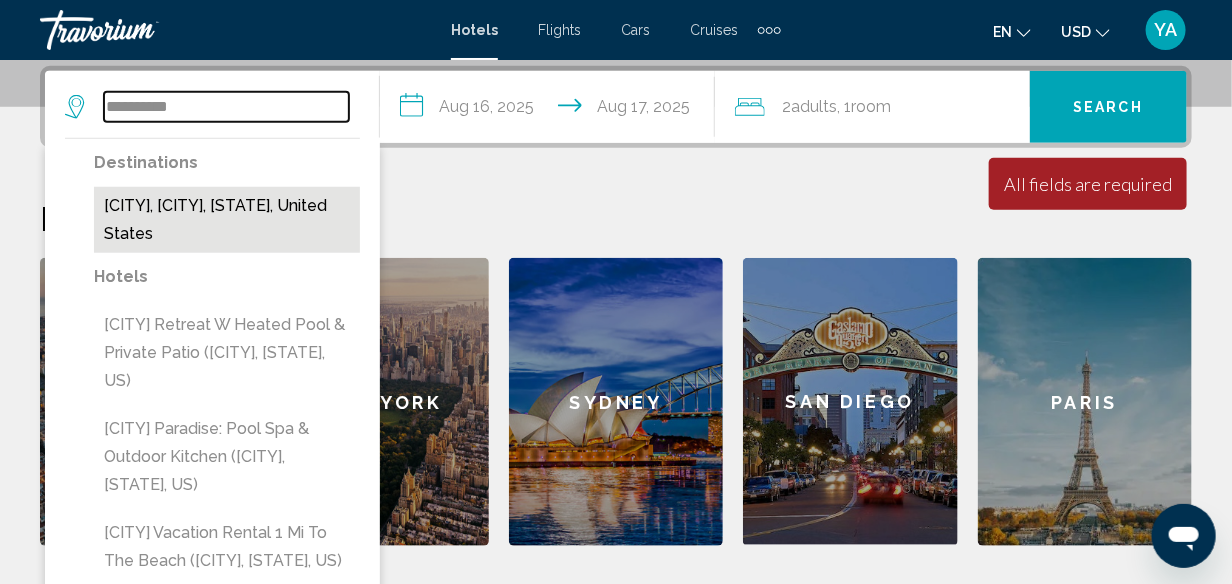 type on "**********" 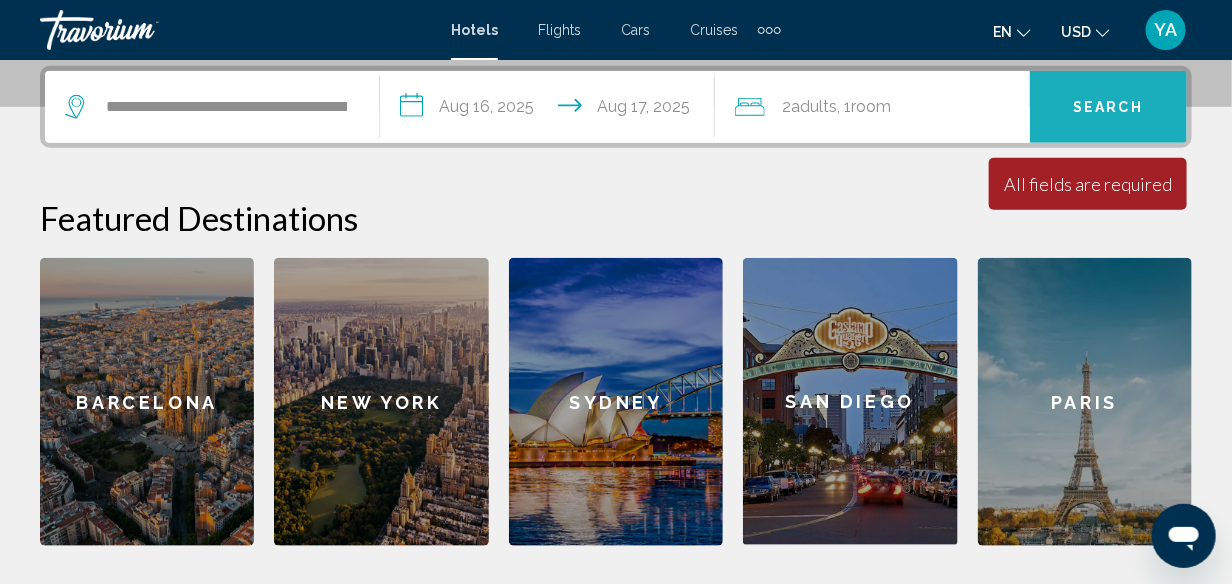 click on "Search" at bounding box center [1108, 108] 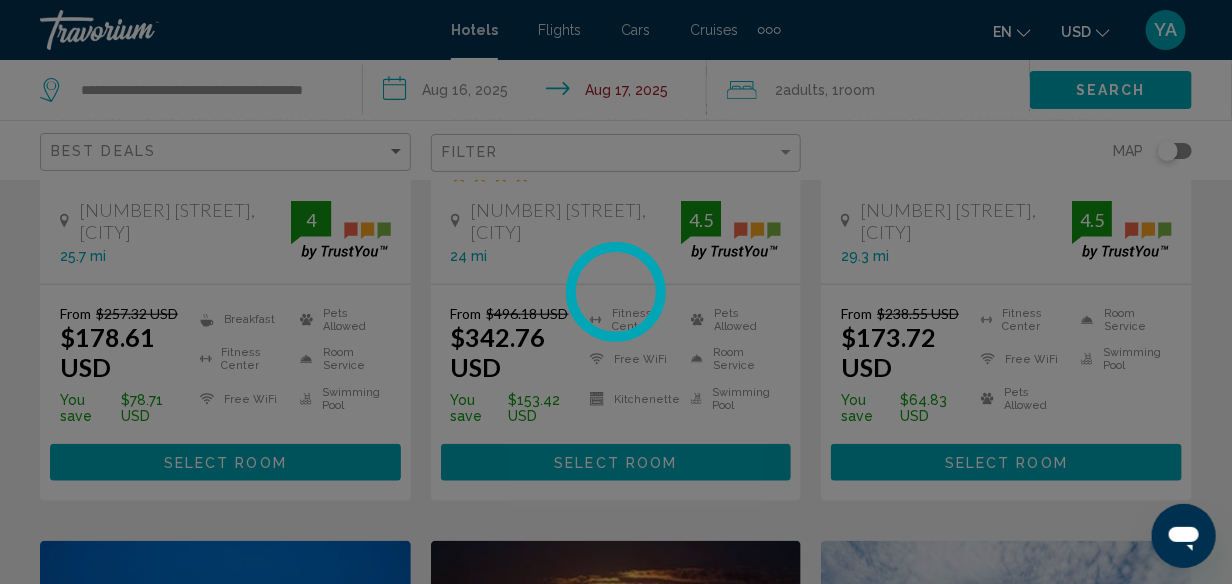 scroll, scrollTop: 0, scrollLeft: 0, axis: both 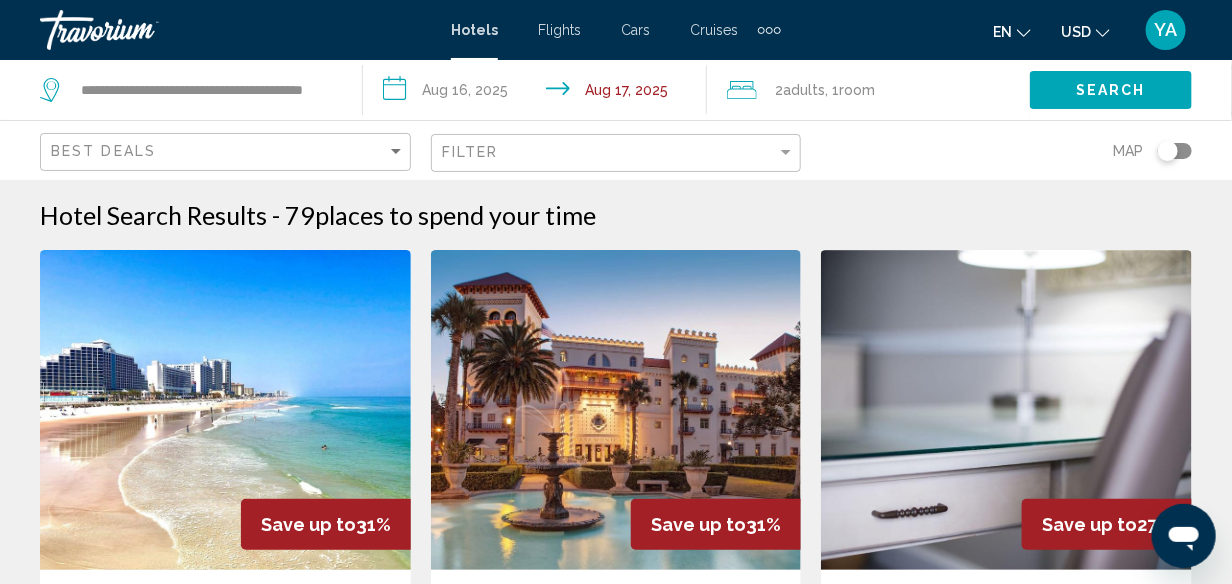 click on "Map" 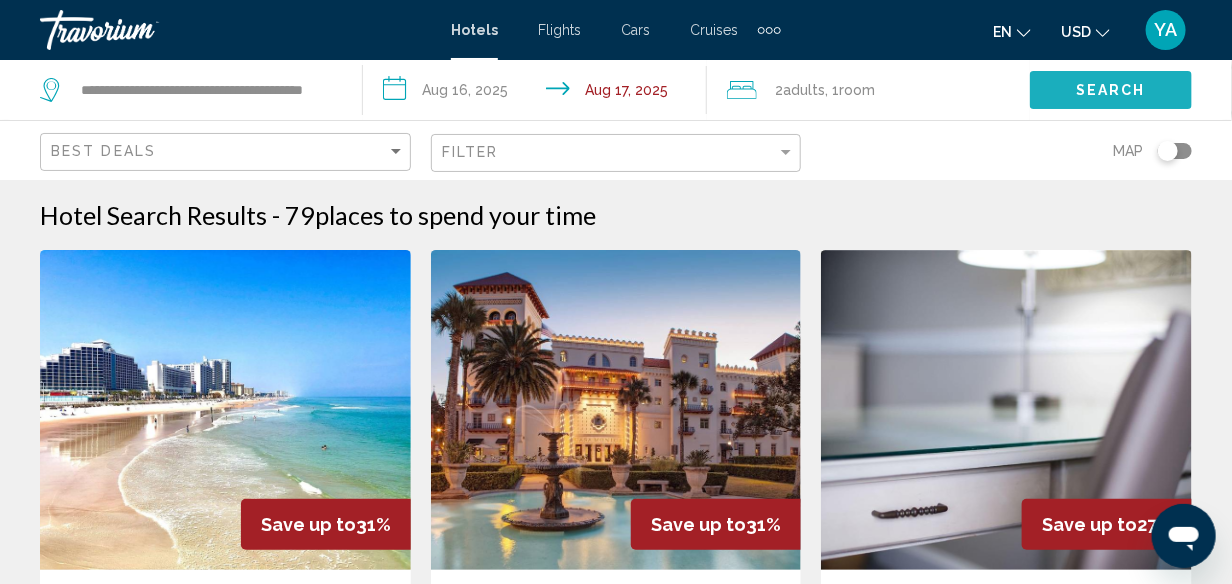 click on "Search" 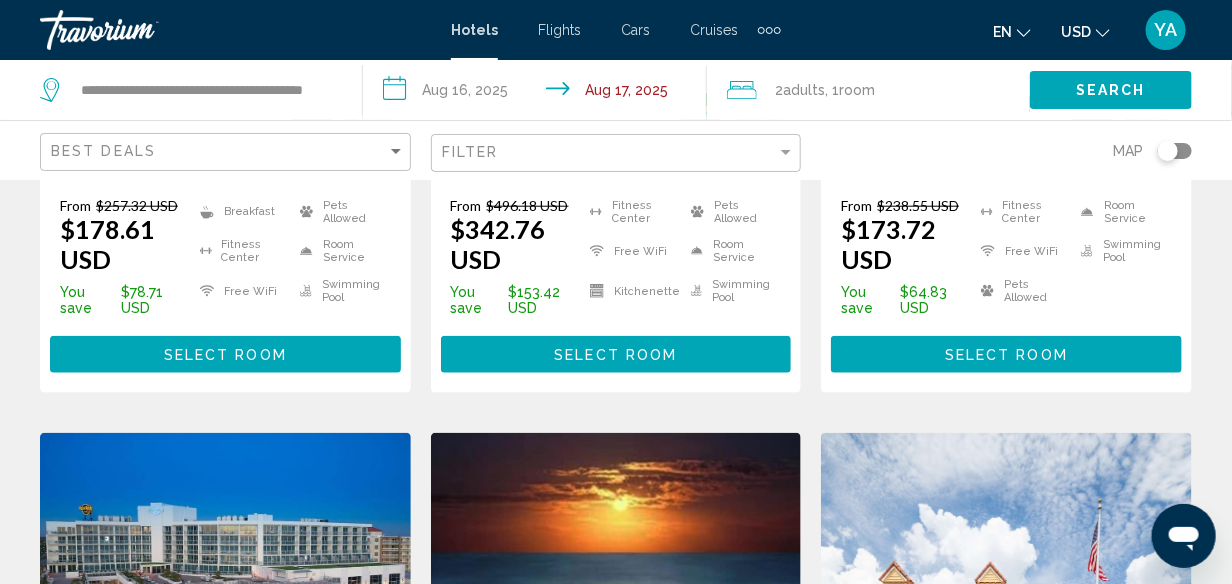 scroll, scrollTop: 600, scrollLeft: 0, axis: vertical 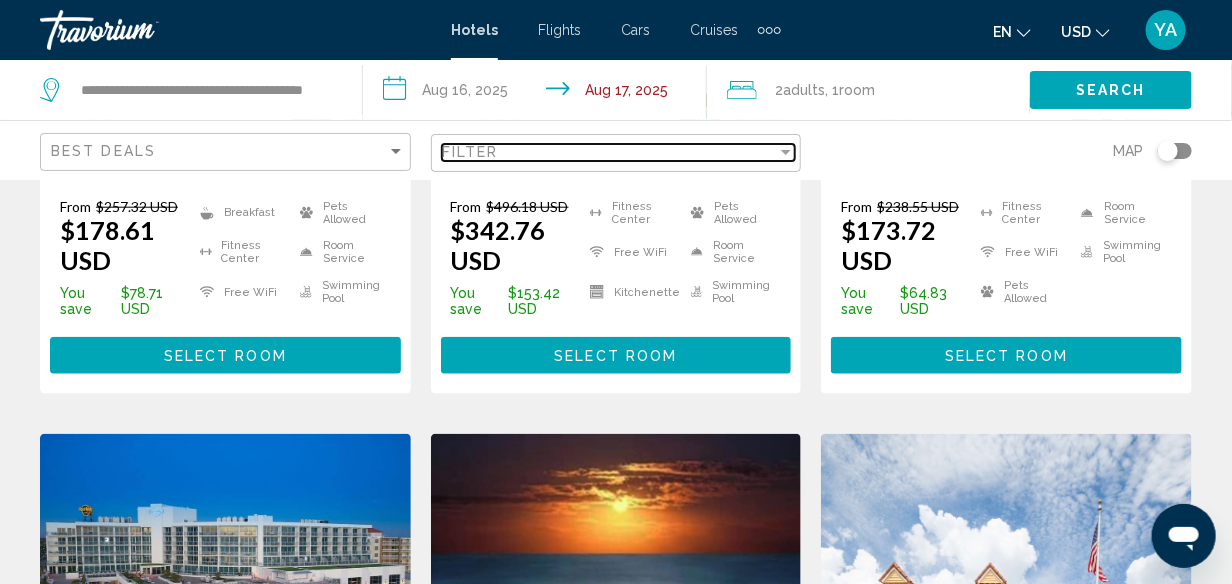 click at bounding box center [786, 152] 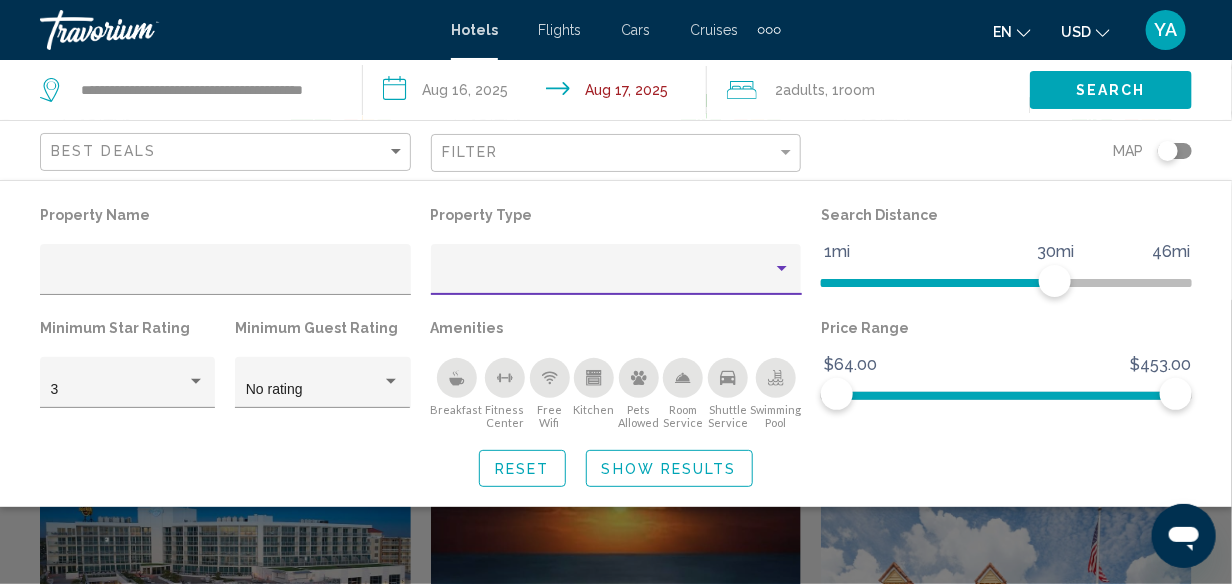 click at bounding box center [782, 269] 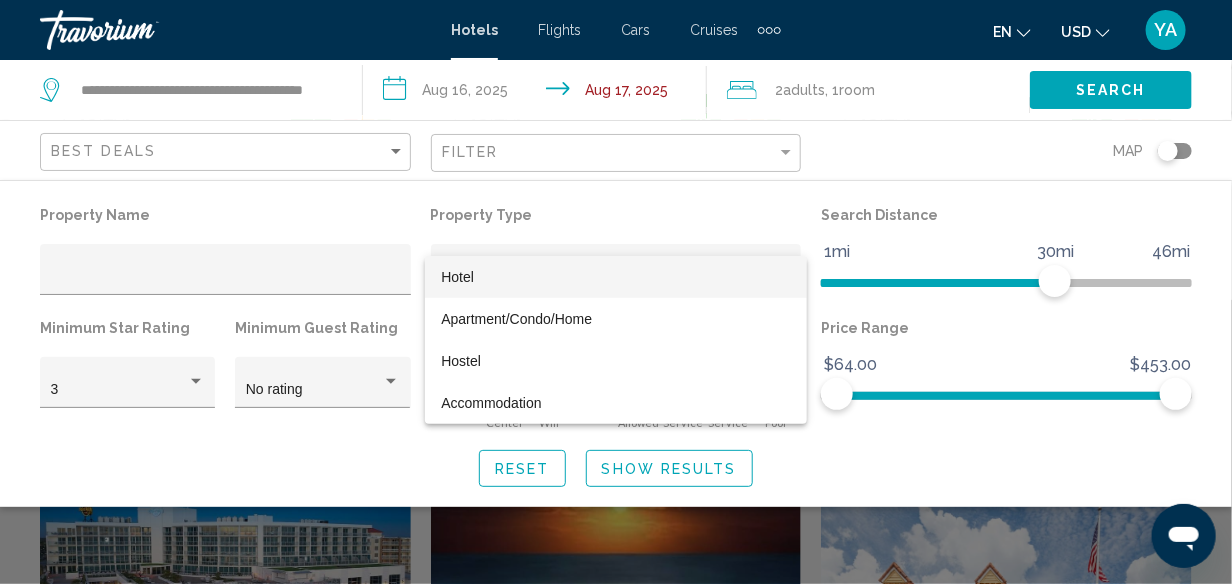 click at bounding box center [616, 292] 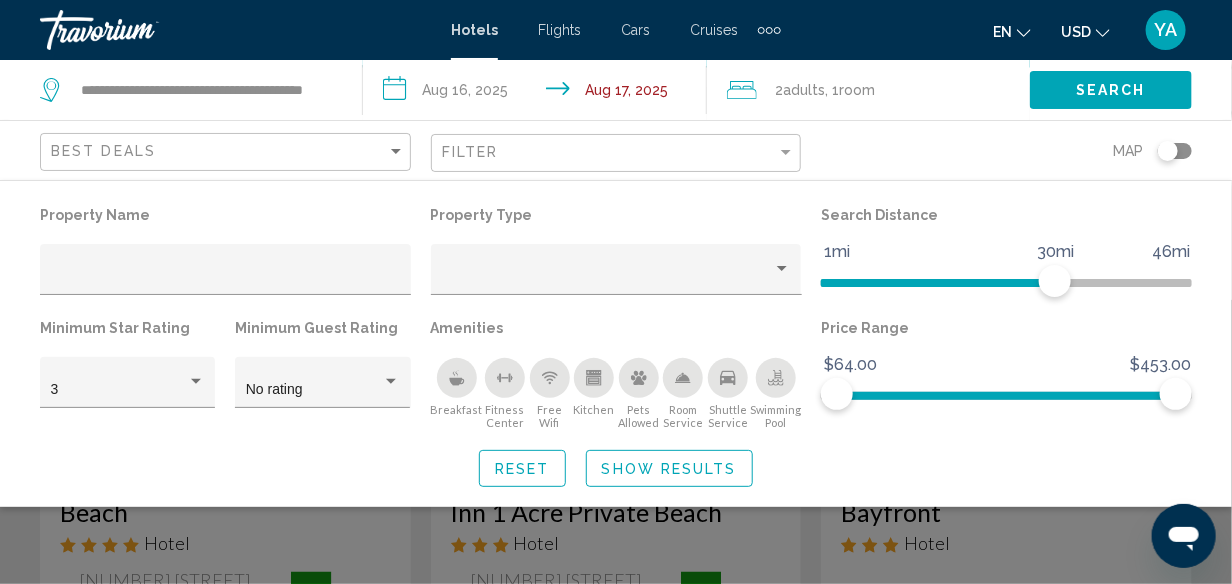 scroll, scrollTop: 1000, scrollLeft: 0, axis: vertical 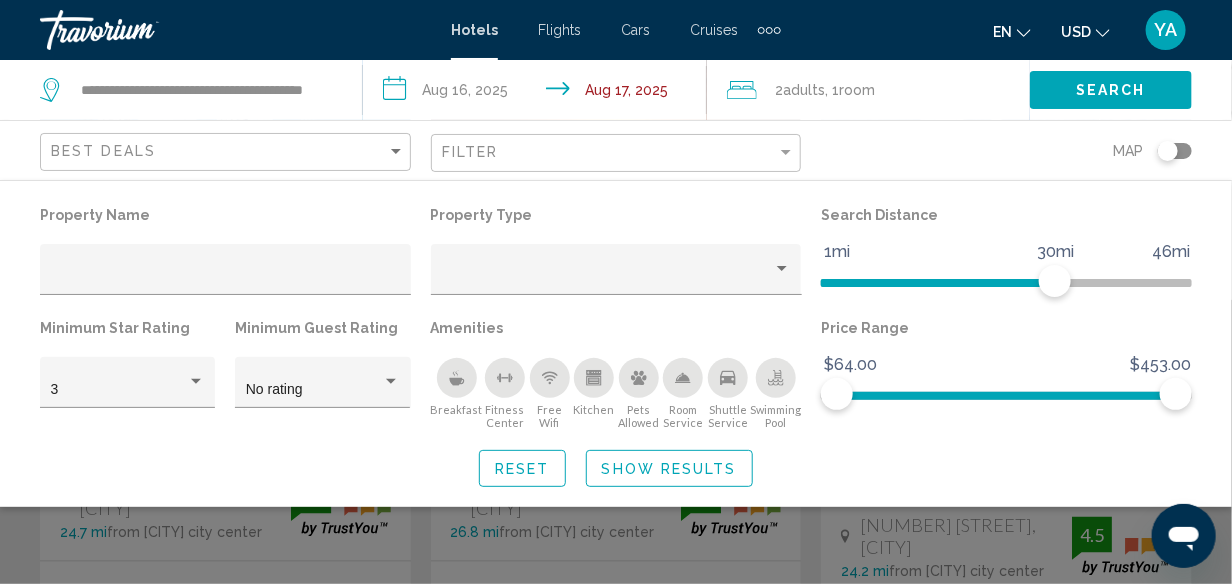 click on "Search" 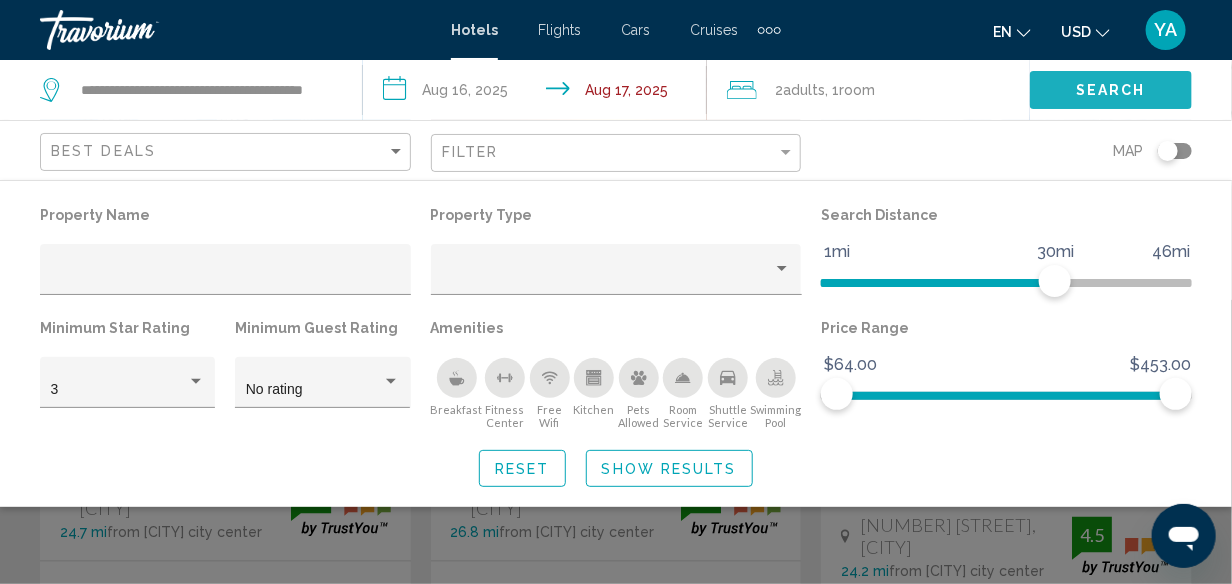 click on "Search" 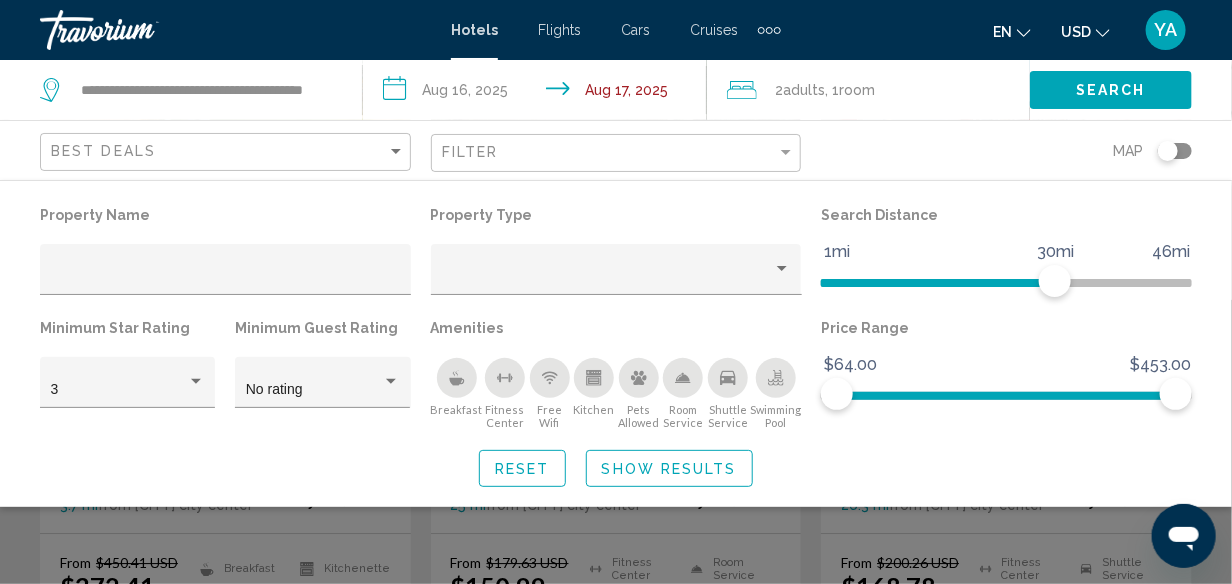 scroll, scrollTop: 1900, scrollLeft: 0, axis: vertical 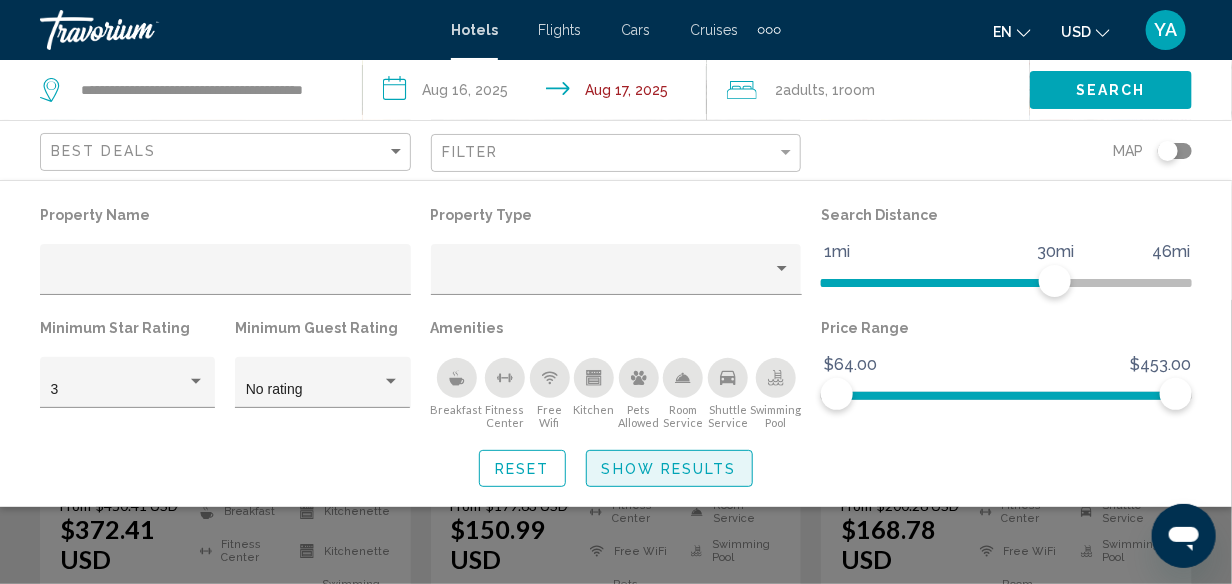 click on "Show Results" 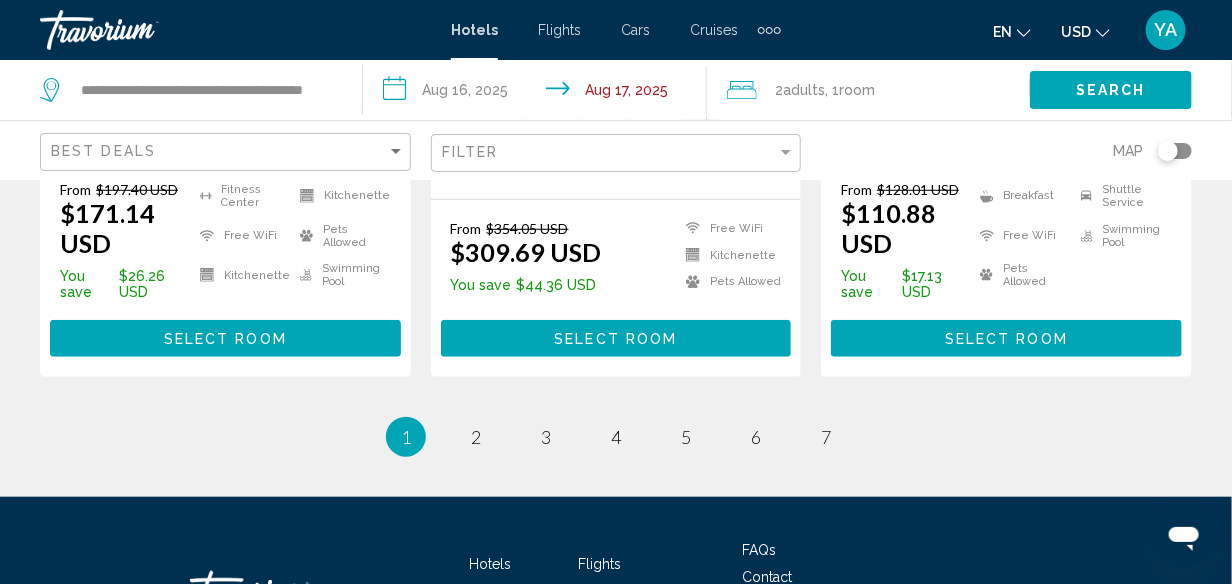 scroll, scrollTop: 3155, scrollLeft: 0, axis: vertical 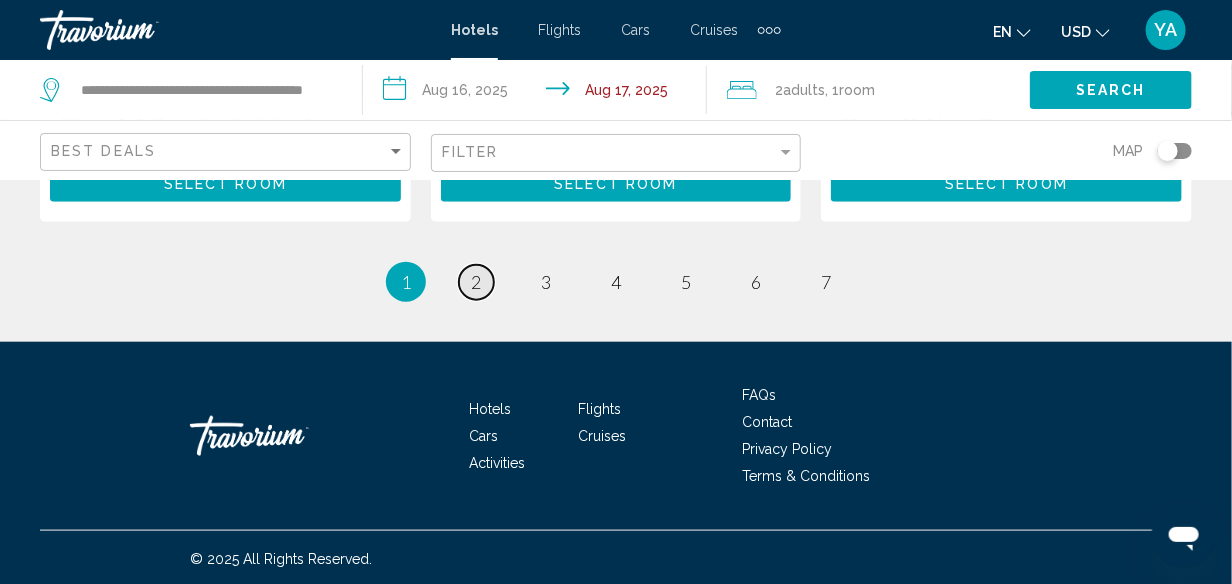 click on "page  2" at bounding box center [476, 282] 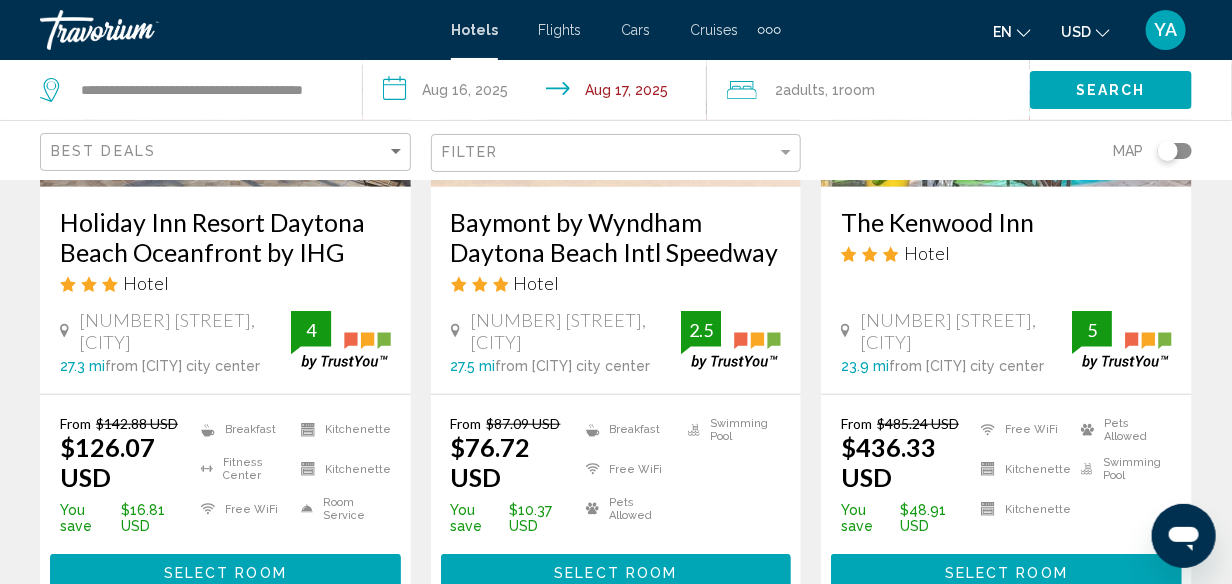 scroll, scrollTop: 370, scrollLeft: 0, axis: vertical 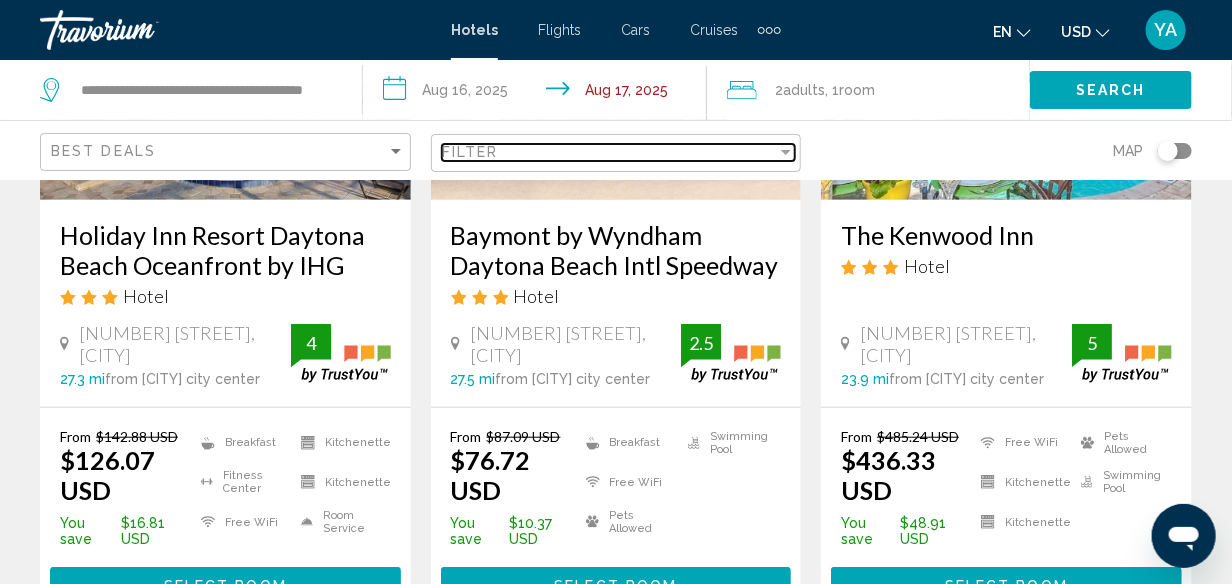 click at bounding box center (786, 152) 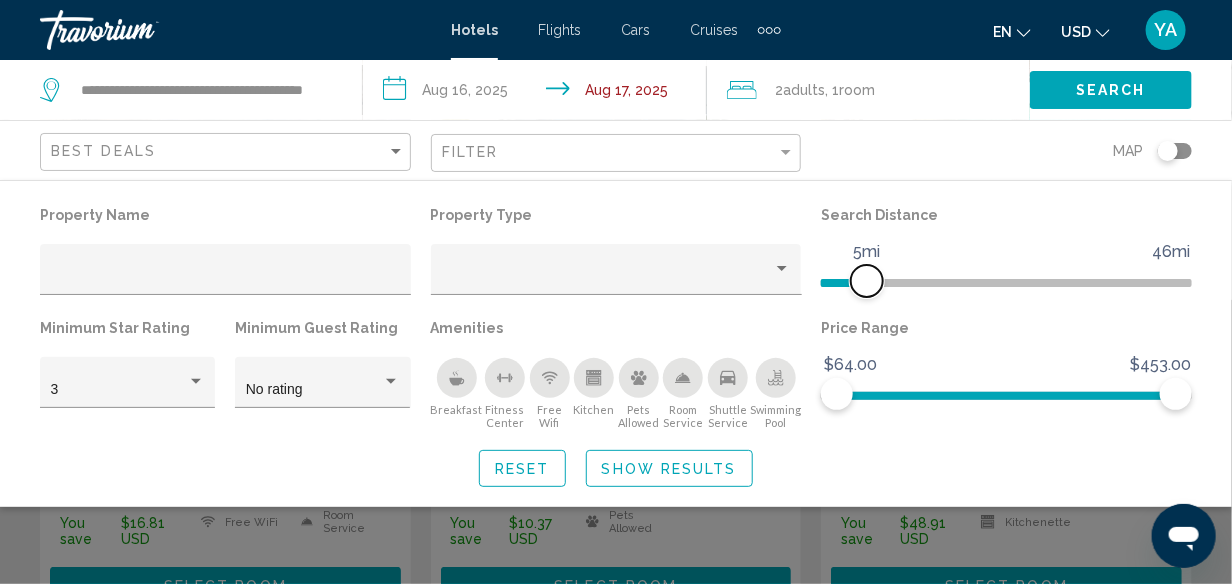 drag, startPoint x: 1060, startPoint y: 280, endPoint x: 868, endPoint y: 294, distance: 192.50974 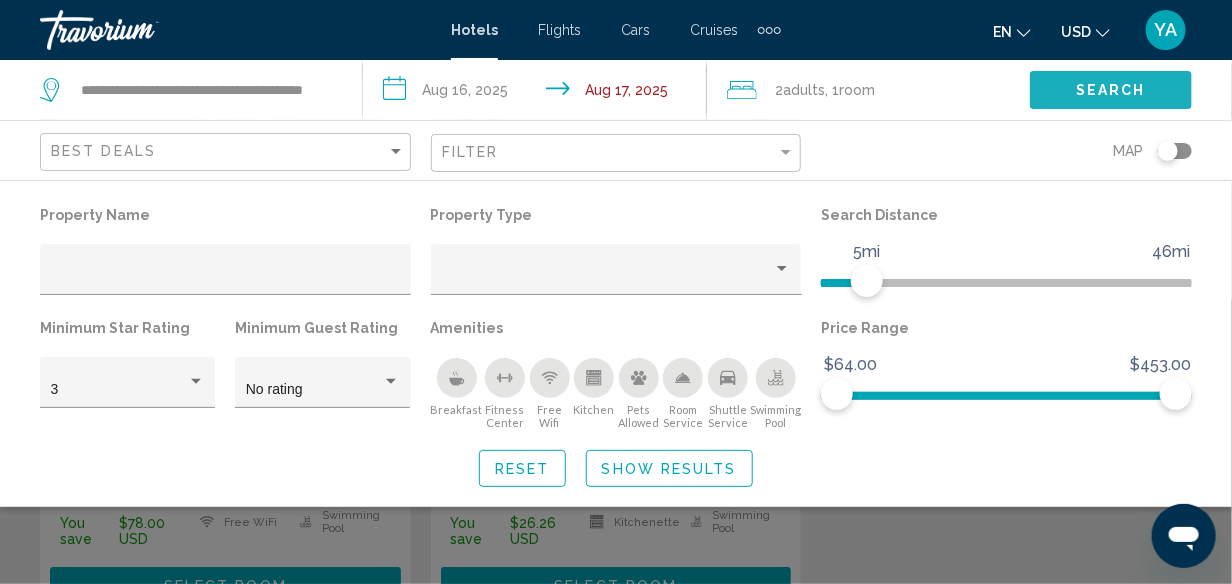 click on "Search" 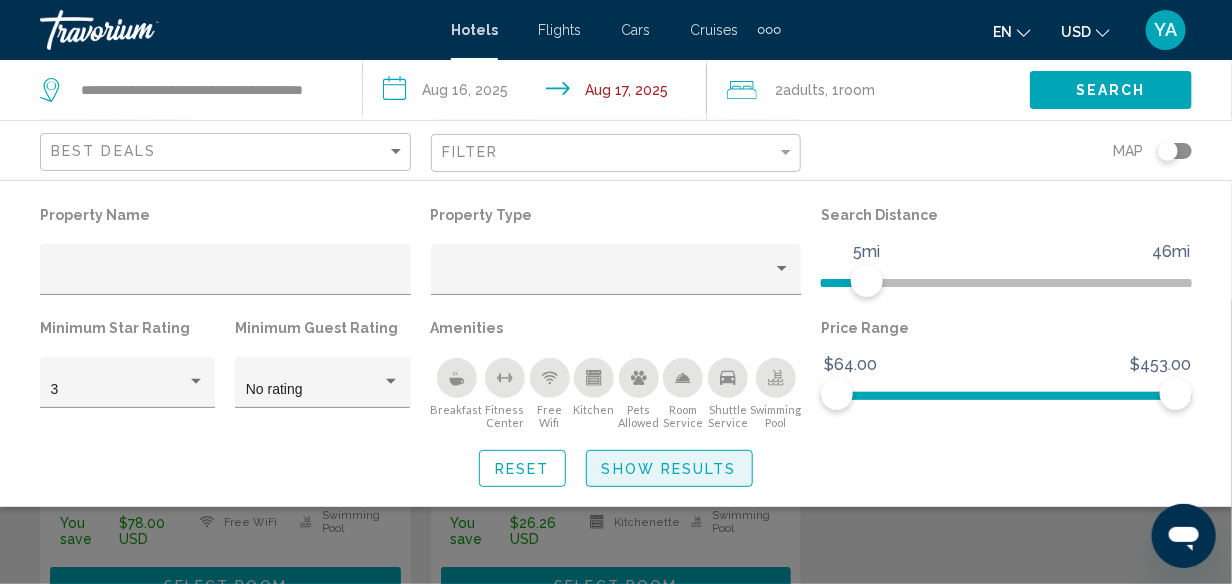 click on "Show Results" 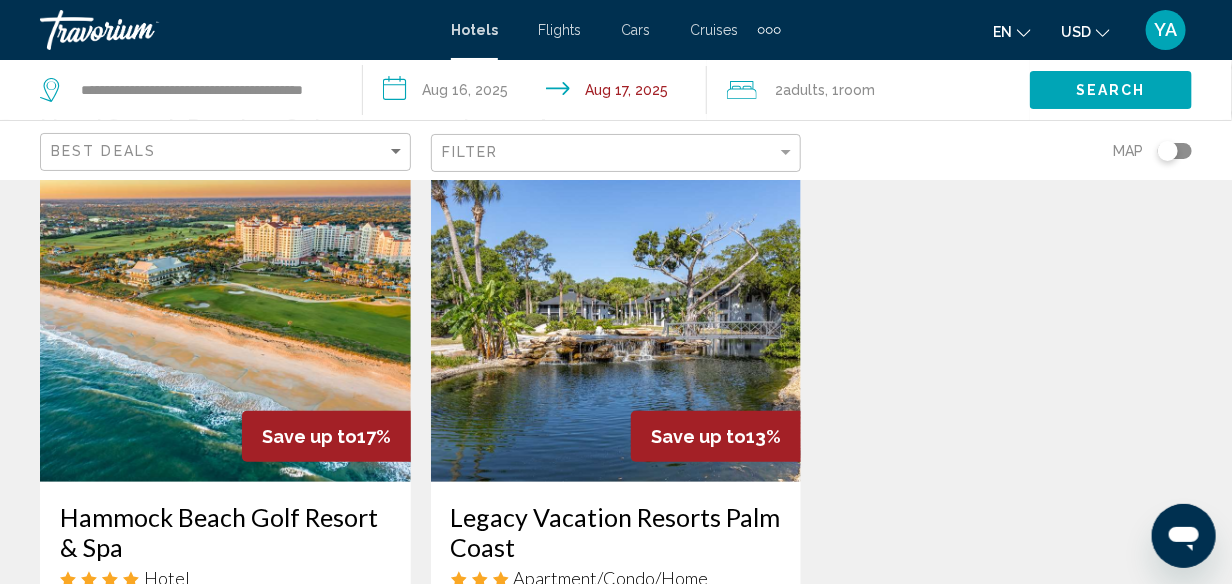 scroll, scrollTop: 0, scrollLeft: 0, axis: both 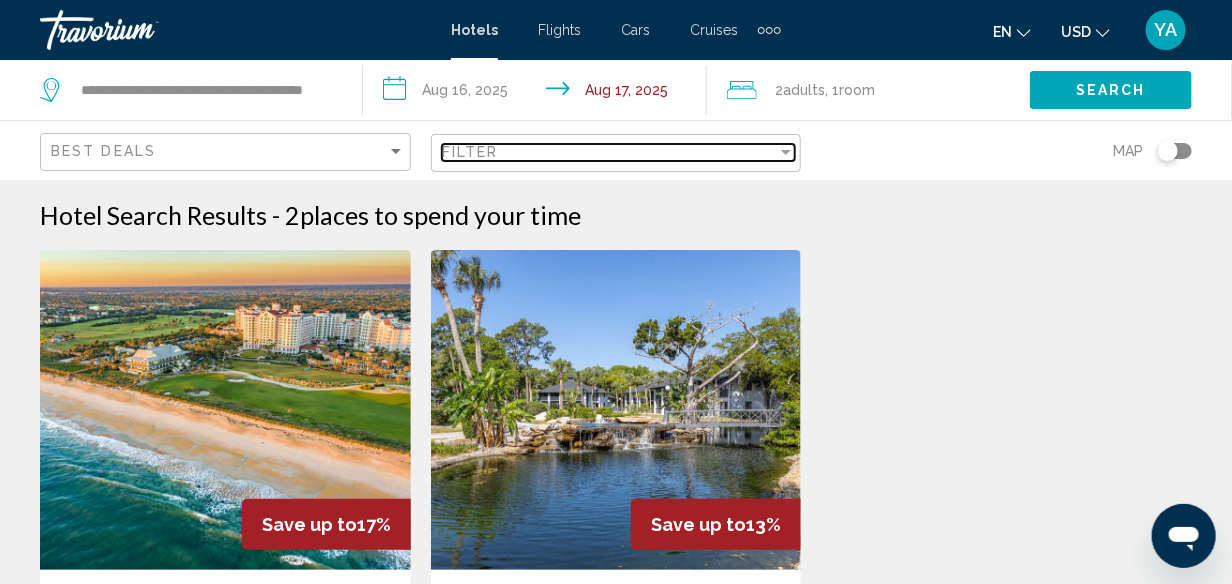 click at bounding box center [786, 152] 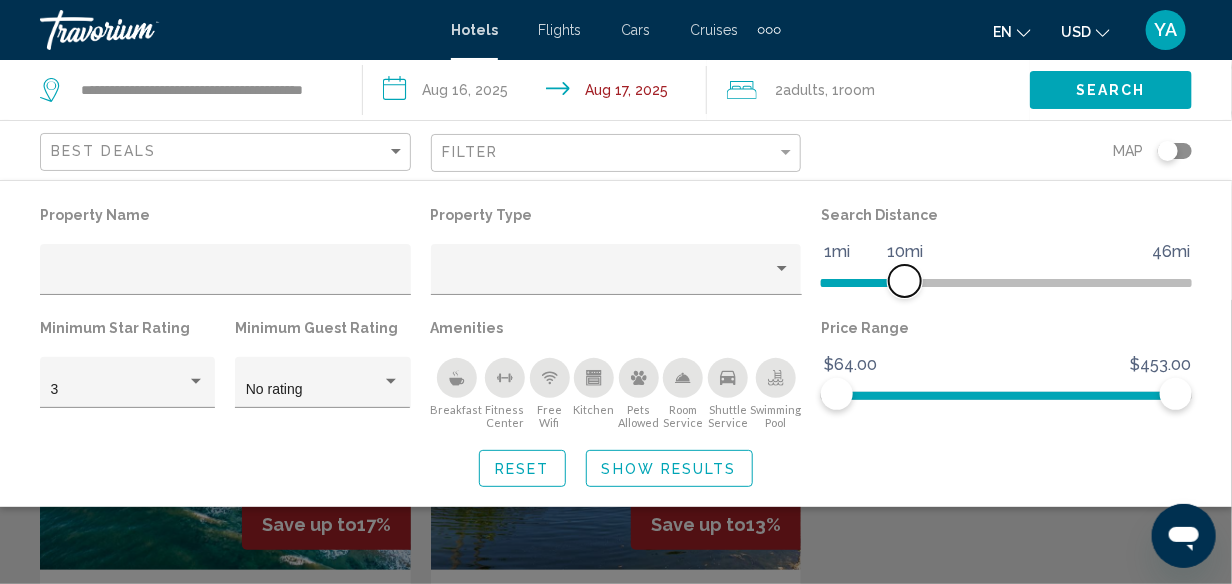 drag, startPoint x: 876, startPoint y: 285, endPoint x: 903, endPoint y: 281, distance: 27.294687 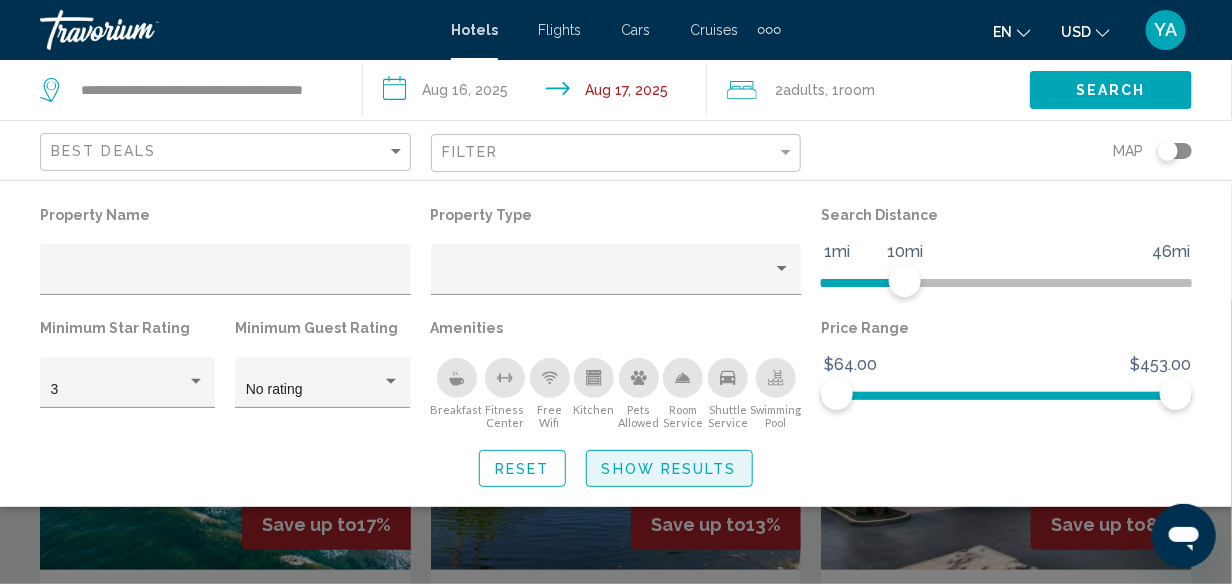 click on "Show Results" 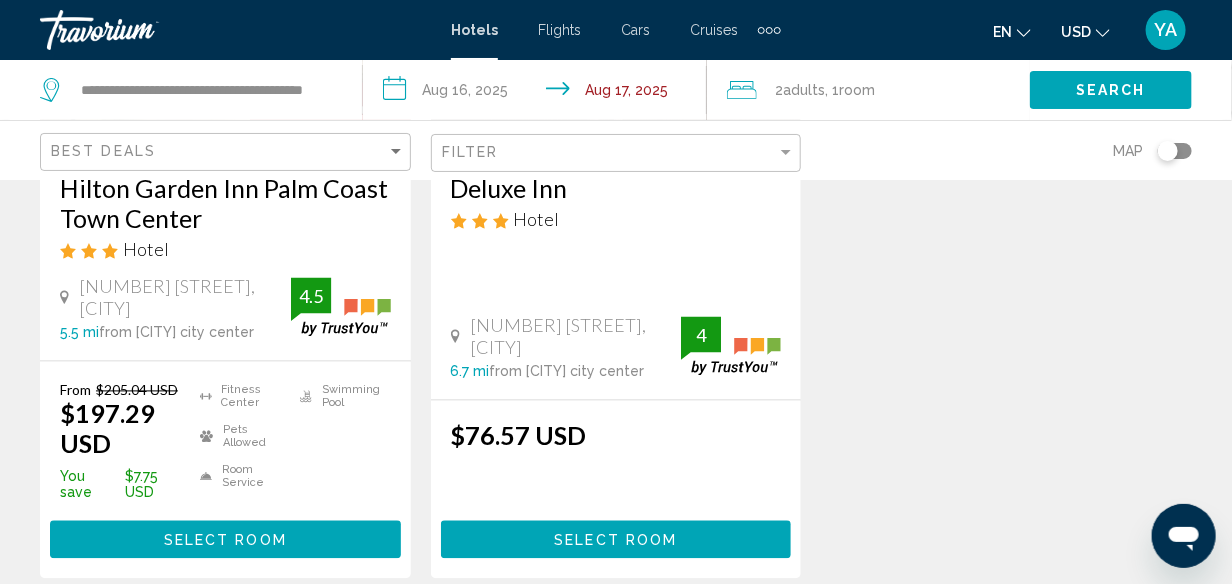 scroll, scrollTop: 1300, scrollLeft: 0, axis: vertical 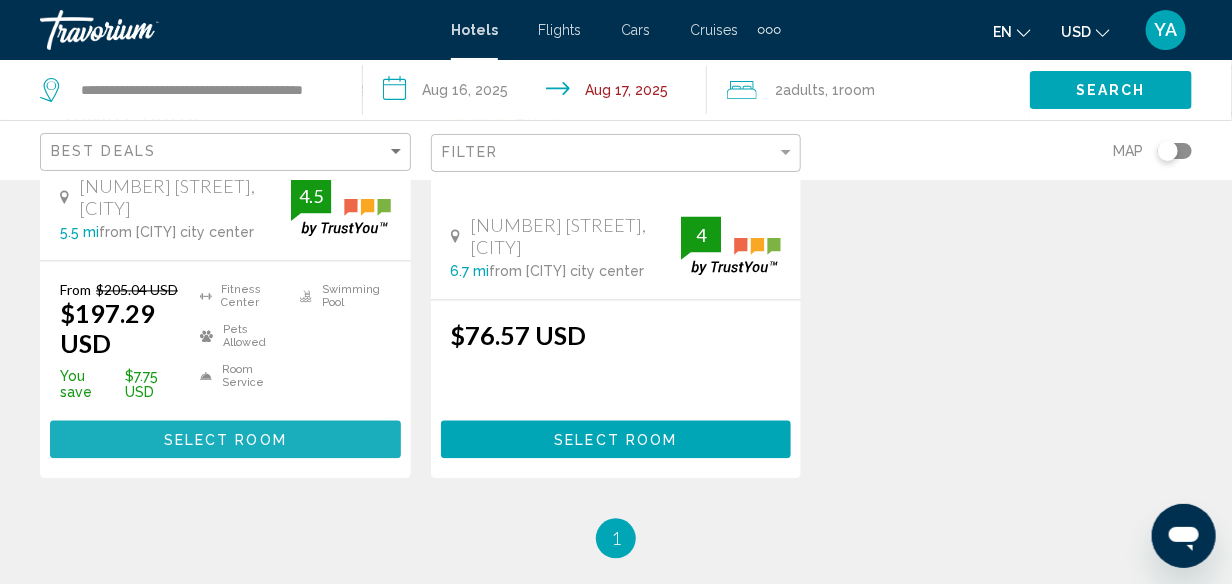 click on "Select Room" at bounding box center (225, 441) 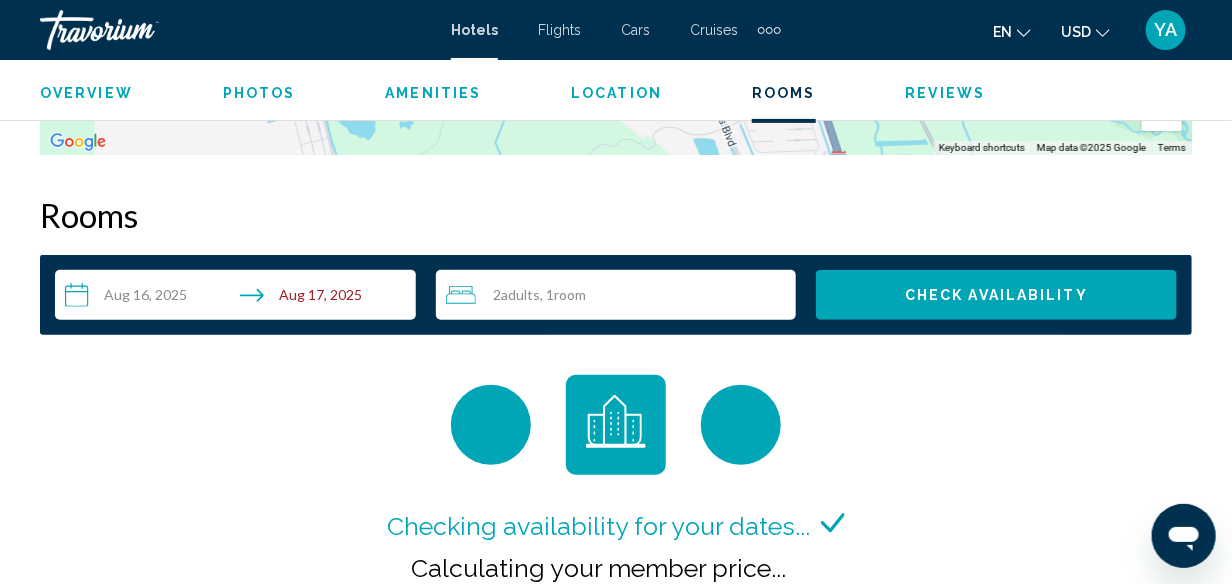 scroll, scrollTop: 2942, scrollLeft: 0, axis: vertical 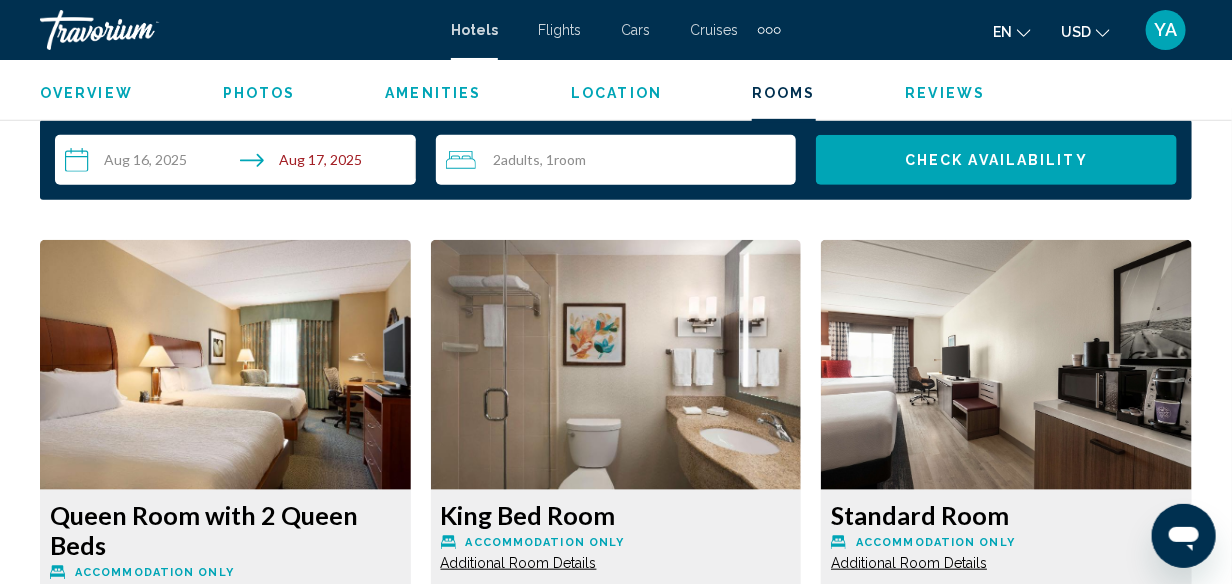 click on "**********" at bounding box center (239, 163) 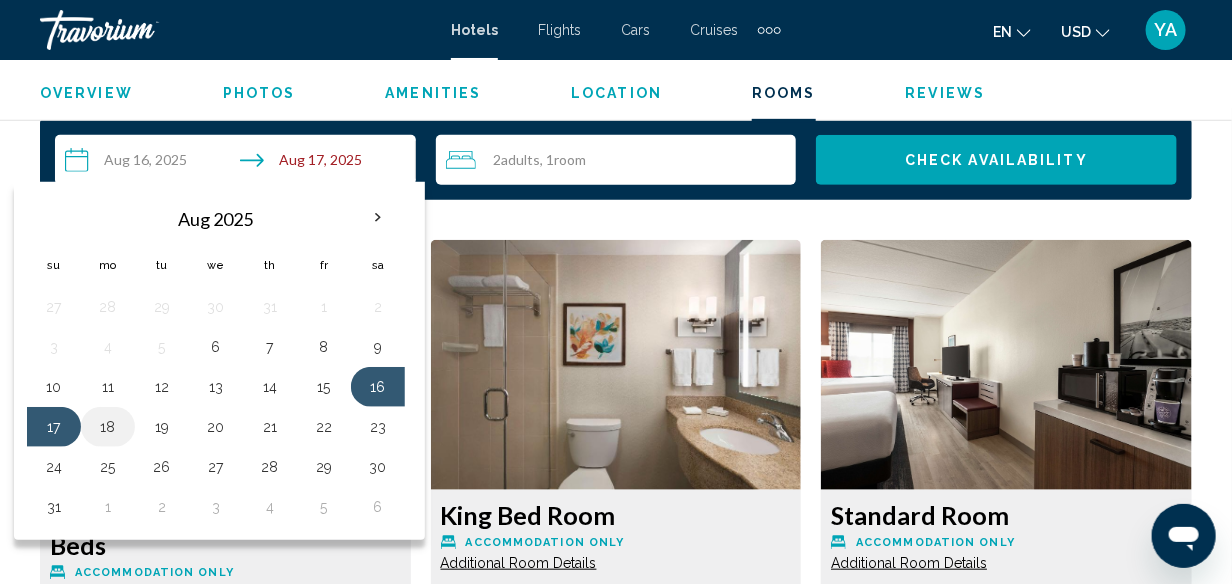 click on "18" at bounding box center [108, 427] 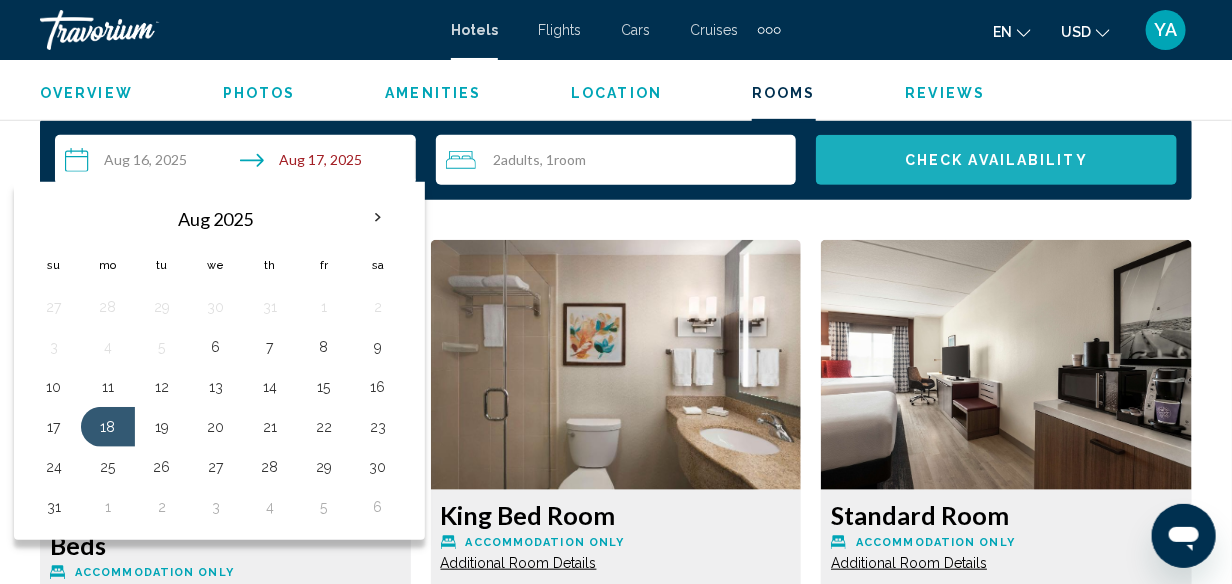 click on "Check Availability" at bounding box center [996, 161] 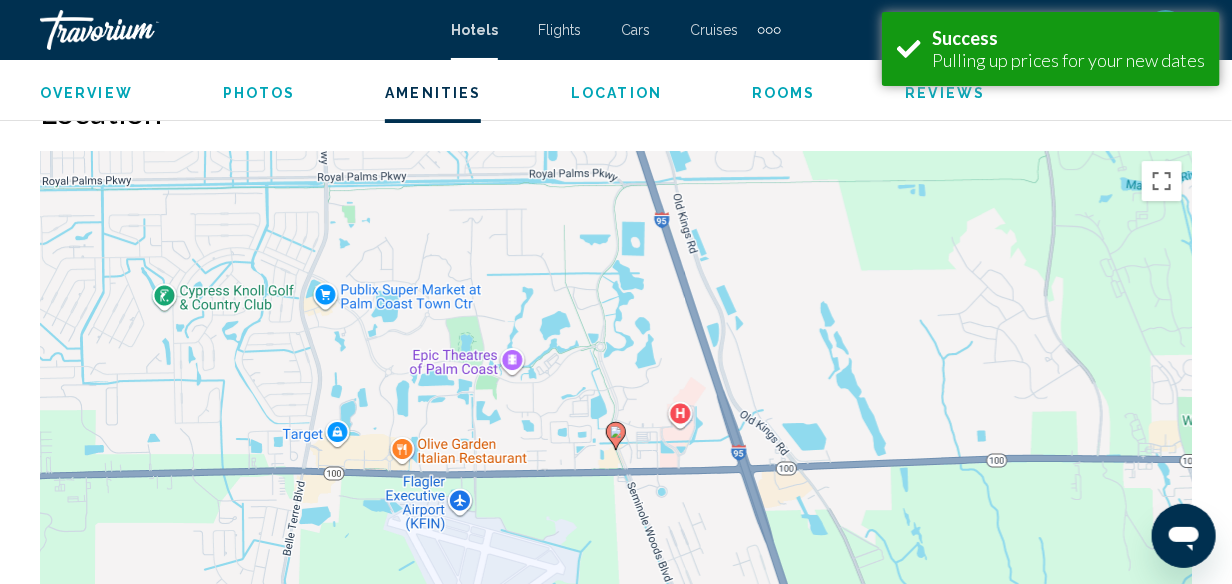 scroll, scrollTop: 2881, scrollLeft: 0, axis: vertical 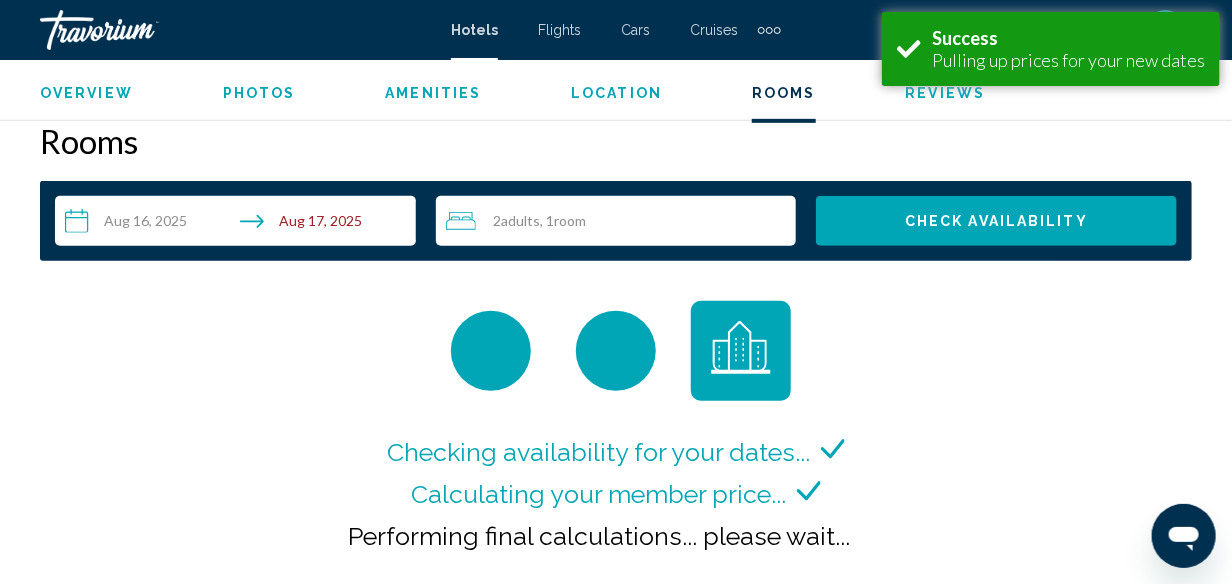click on "**********" at bounding box center (239, 224) 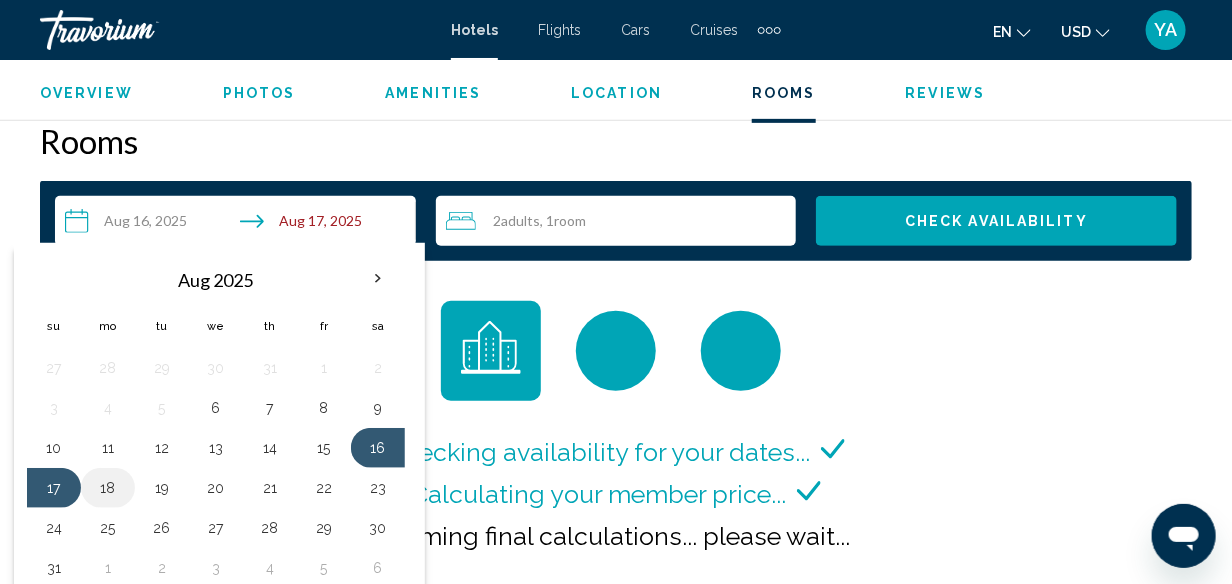 click on "18" at bounding box center [108, 488] 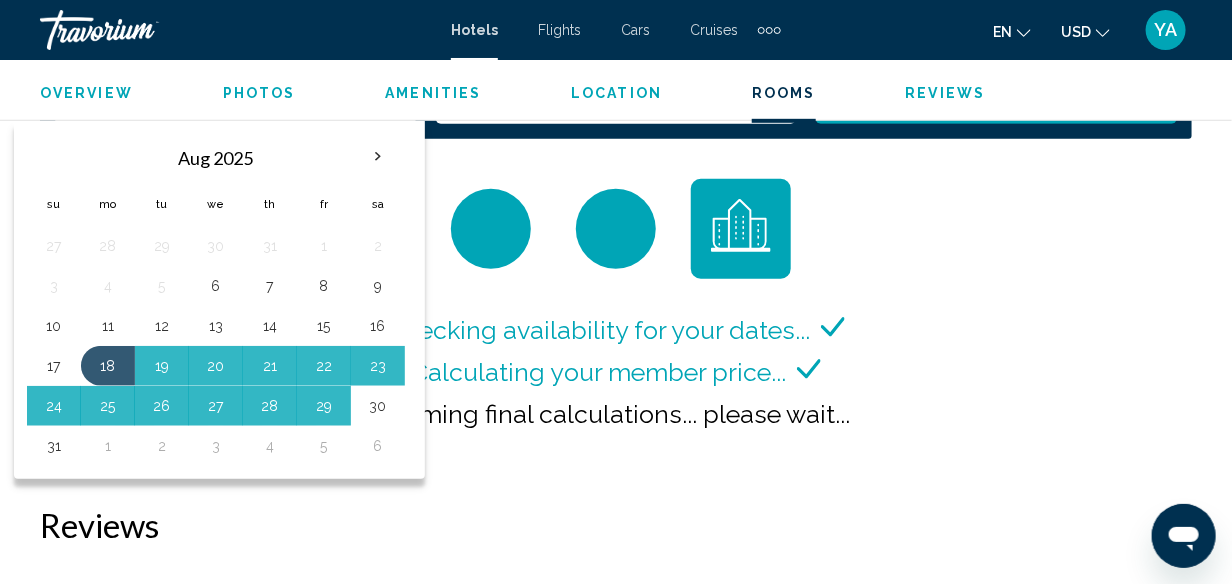 scroll, scrollTop: 2881, scrollLeft: 0, axis: vertical 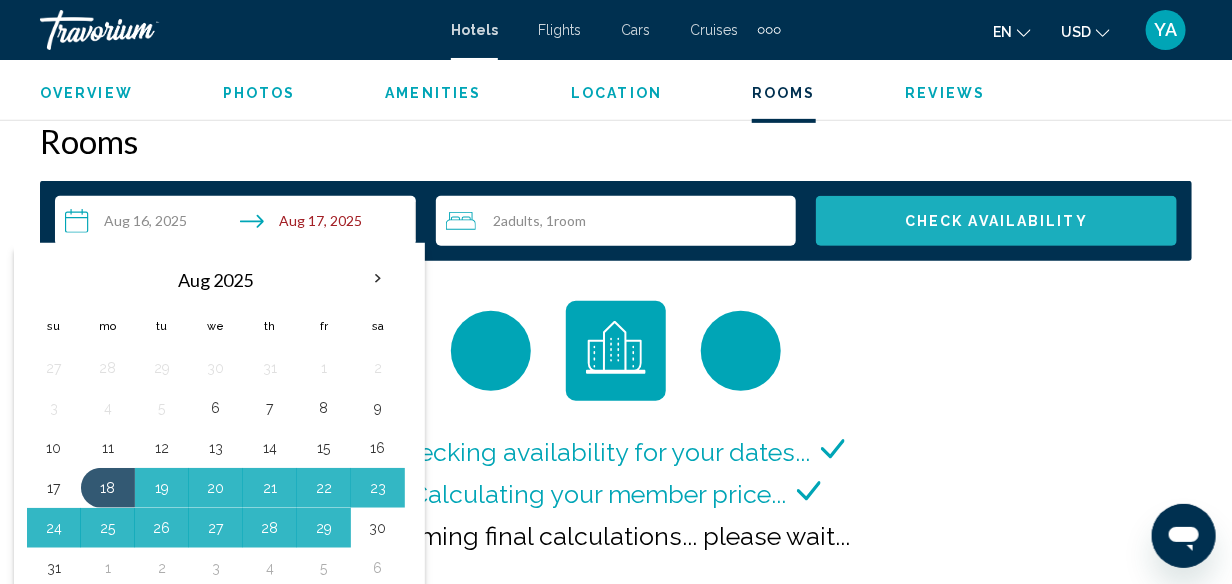 click on "Check Availability" at bounding box center [996, 221] 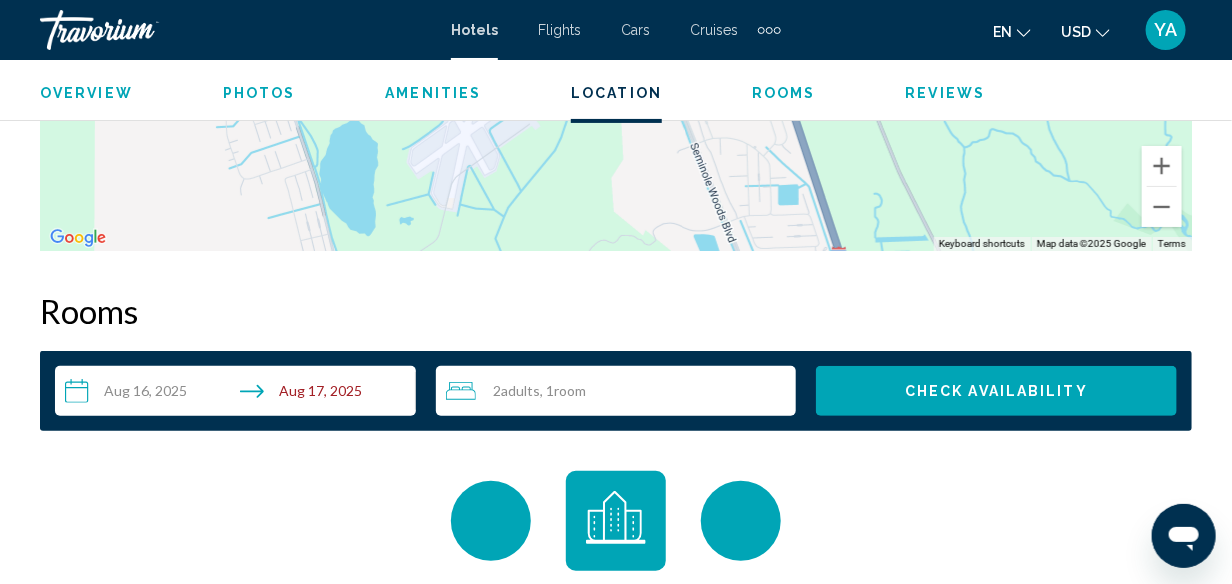 scroll, scrollTop: 2681, scrollLeft: 0, axis: vertical 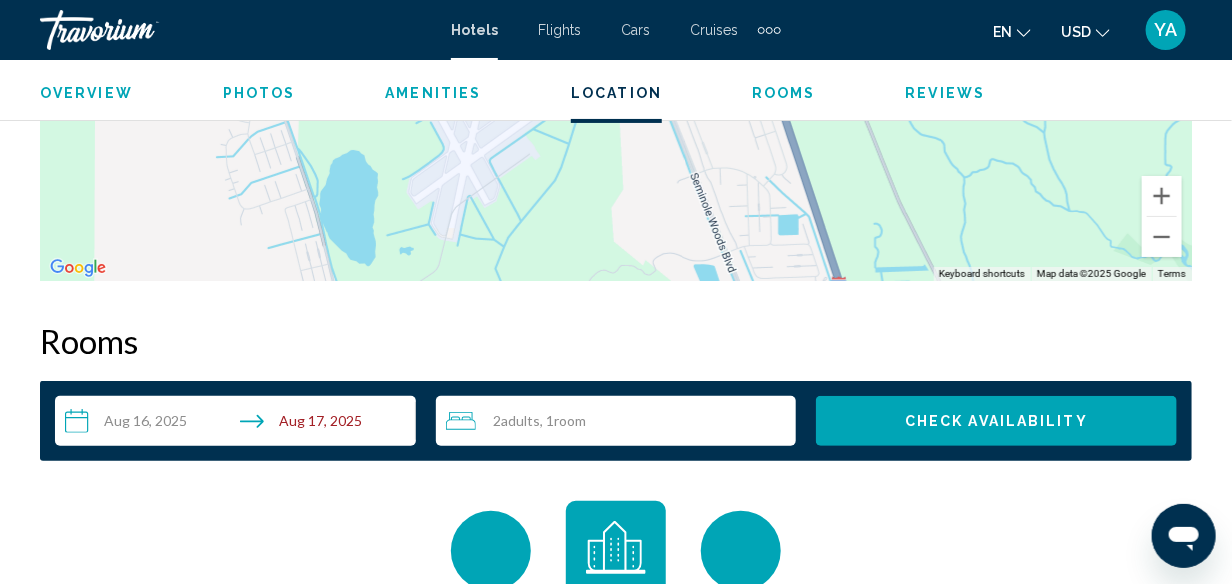 click on "**********" at bounding box center [239, 424] 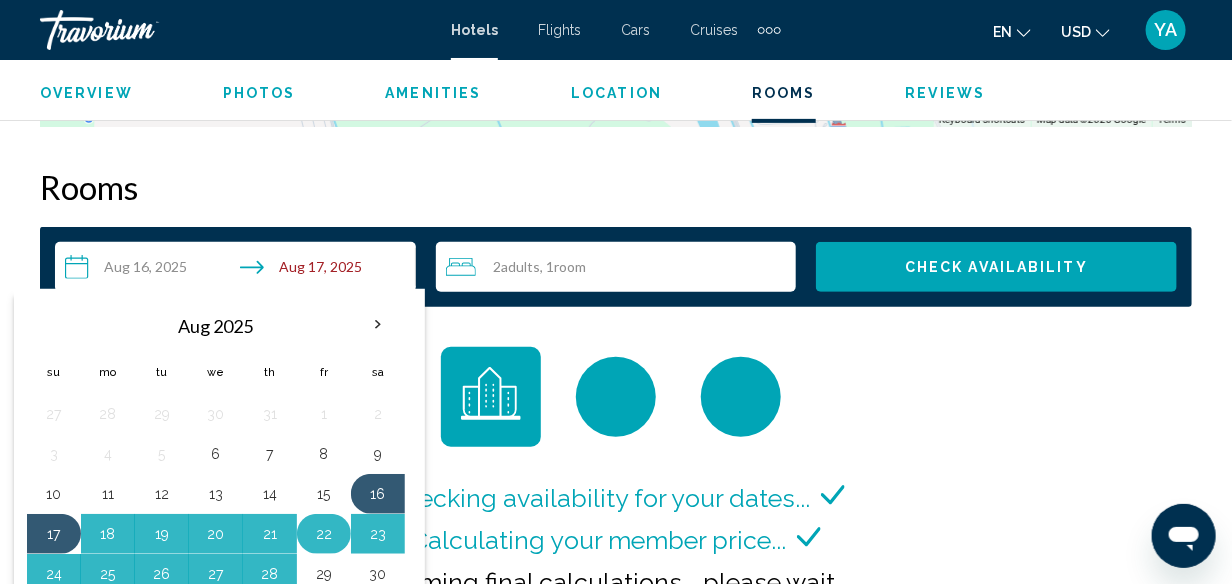 scroll, scrollTop: 2981, scrollLeft: 0, axis: vertical 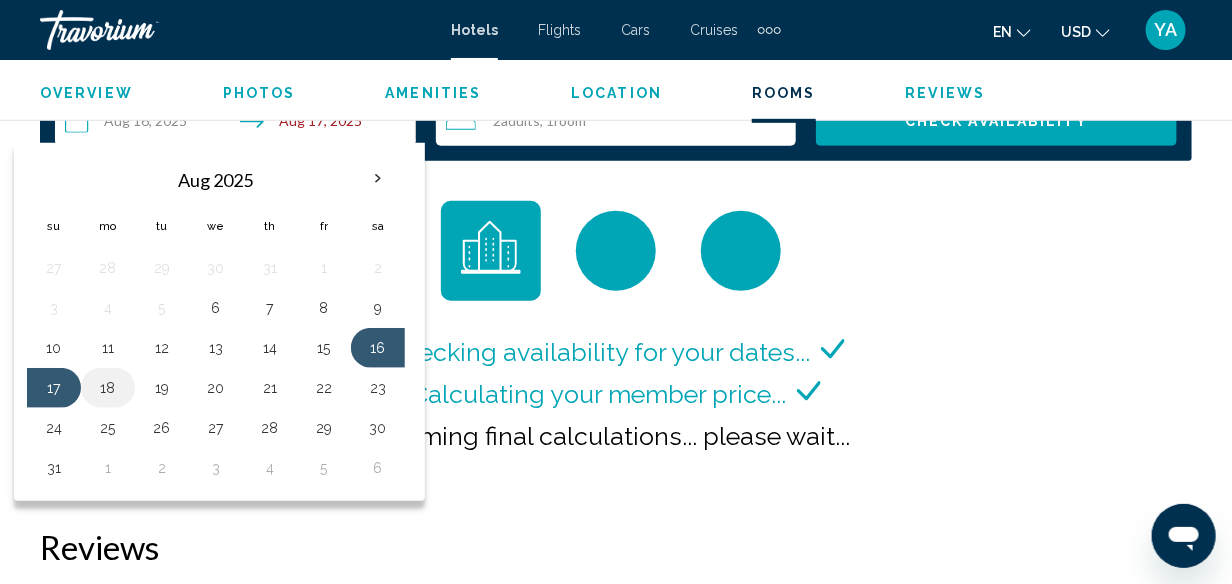 click on "18" at bounding box center (108, 388) 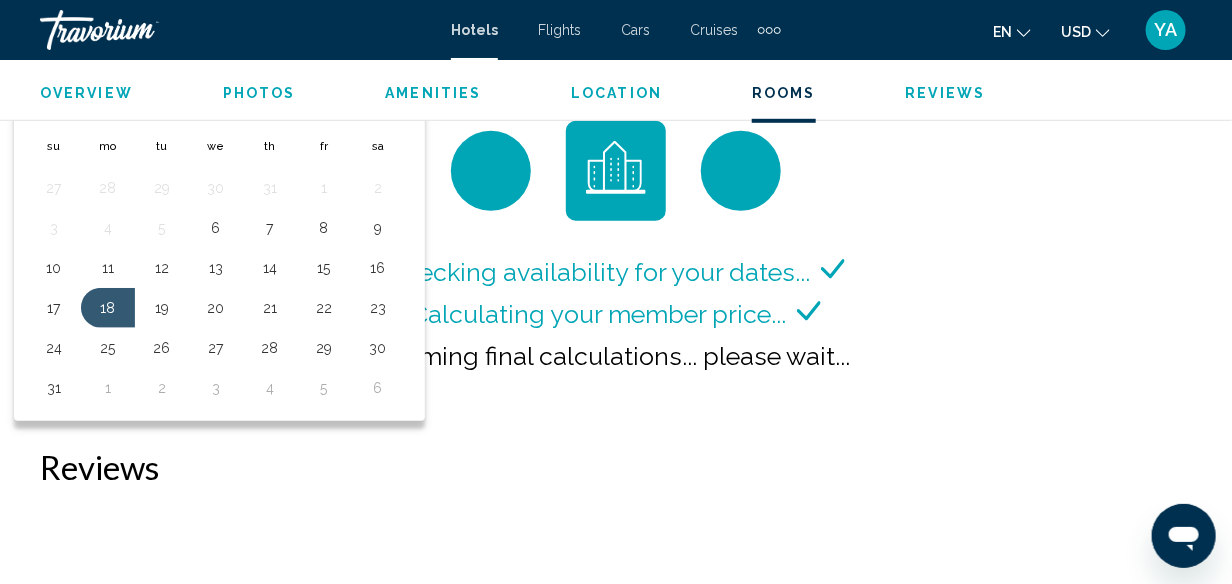 scroll, scrollTop: 2881, scrollLeft: 0, axis: vertical 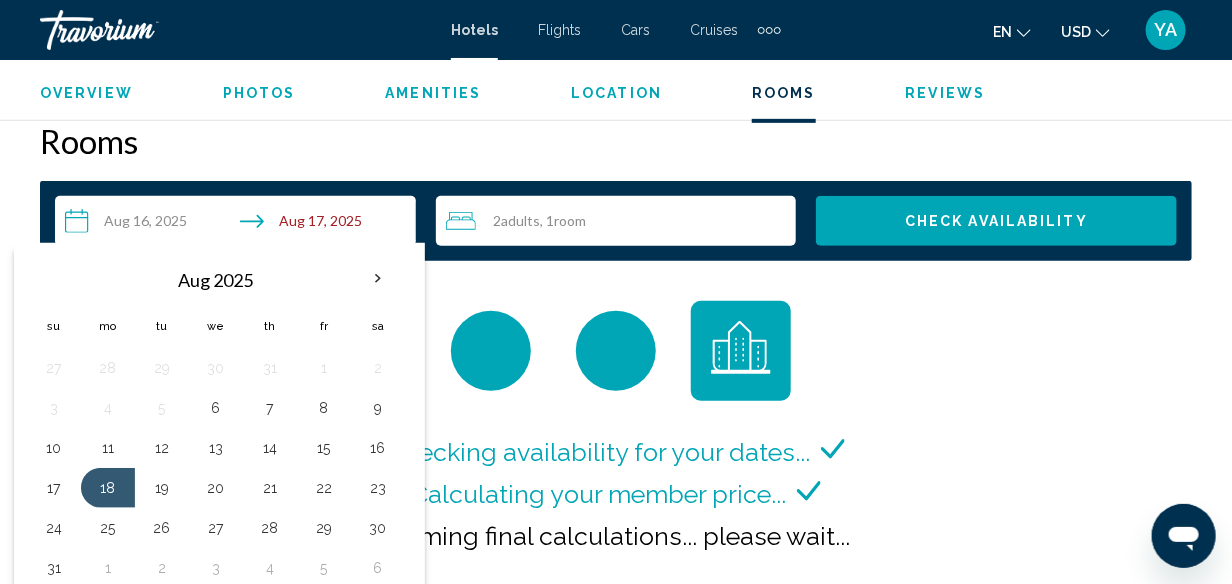 click on "**********" at bounding box center [239, 224] 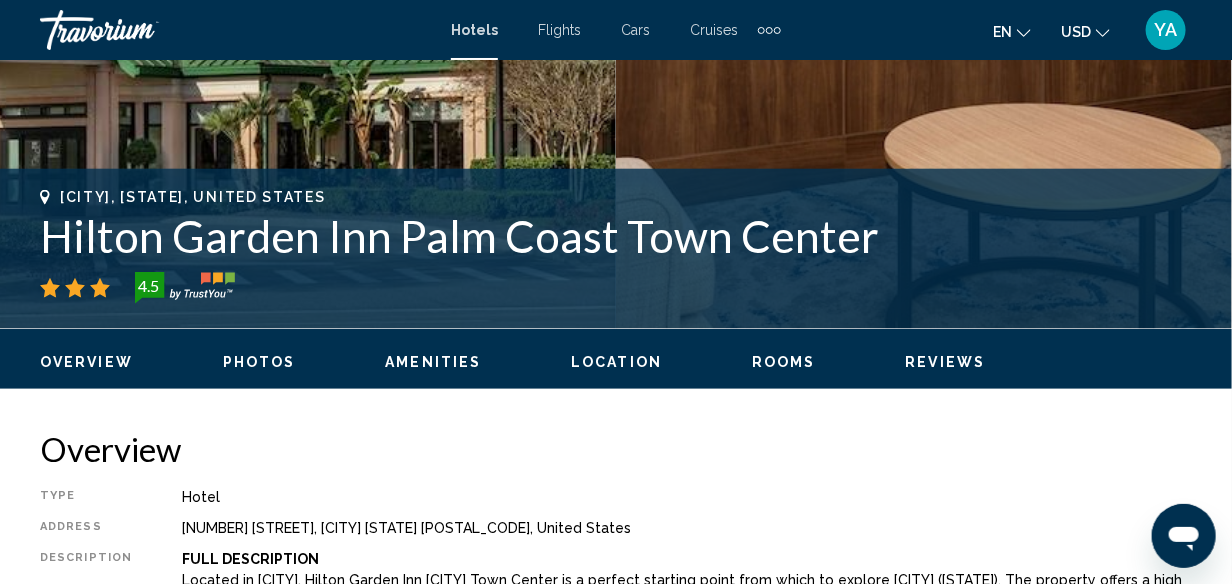 scroll, scrollTop: 581, scrollLeft: 0, axis: vertical 